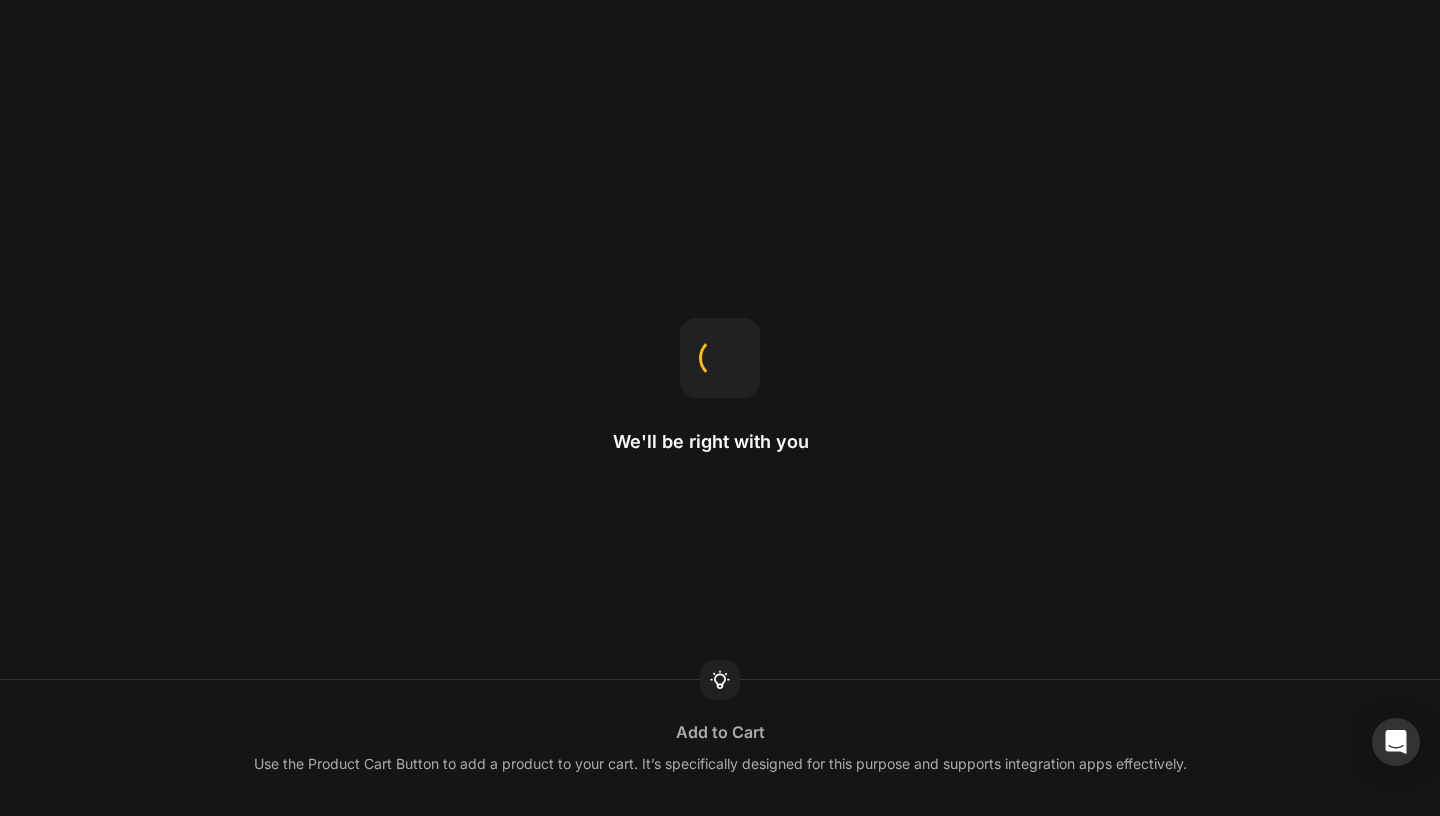 scroll, scrollTop: 0, scrollLeft: 0, axis: both 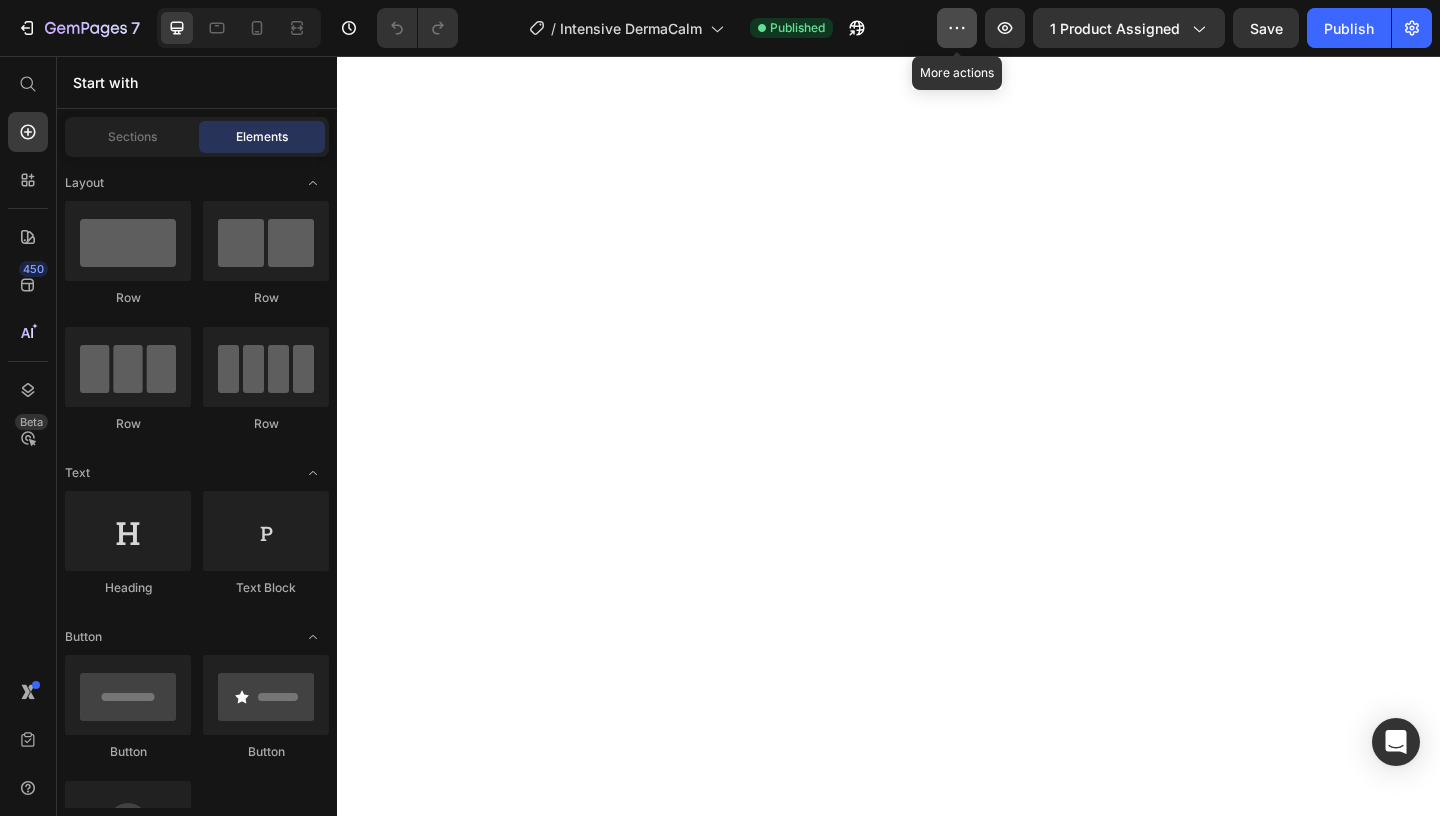 click 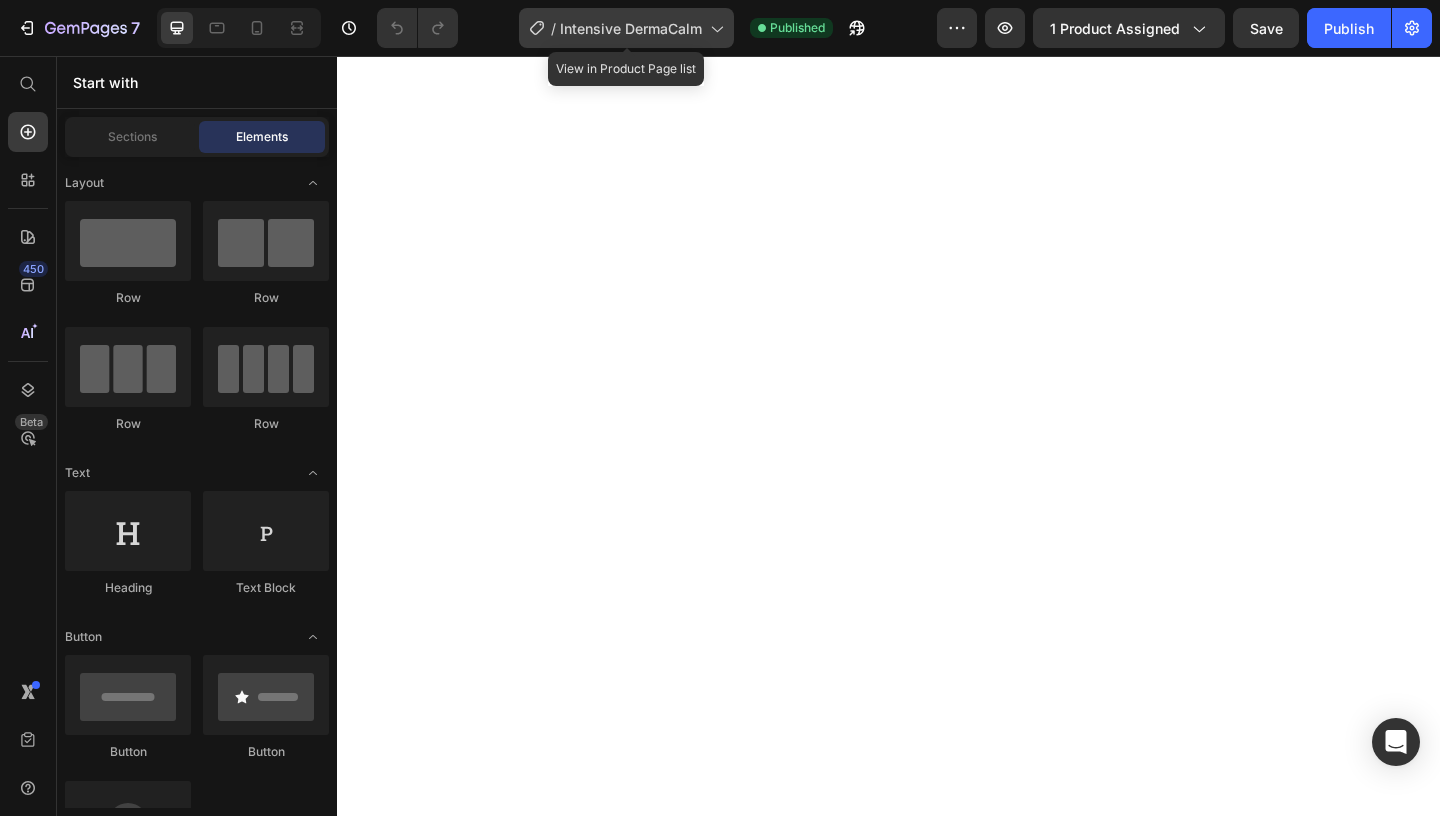click on "Intensive DermaCalm" at bounding box center (631, 28) 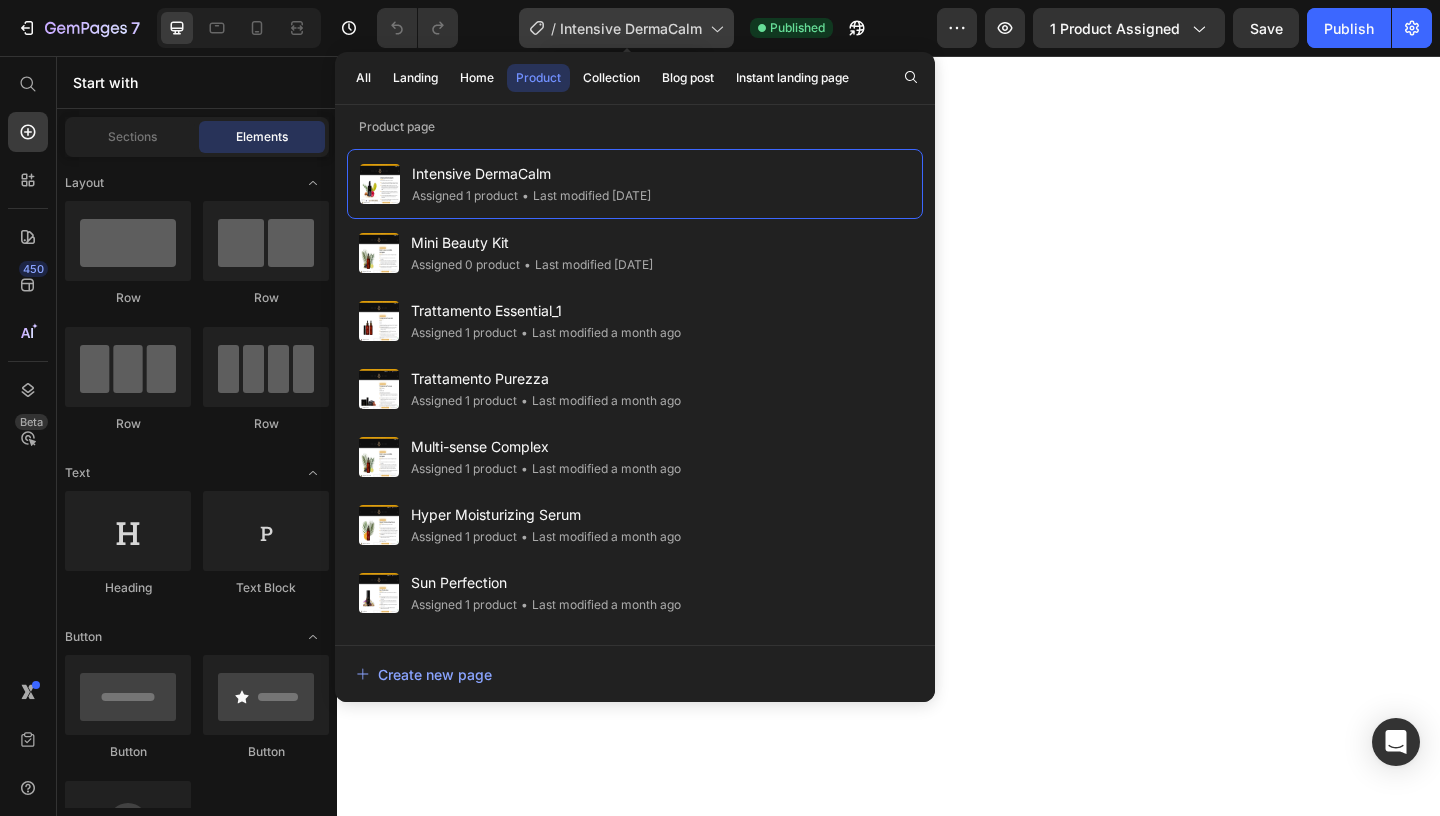 click on "Intensive DermaCalm" at bounding box center [631, 28] 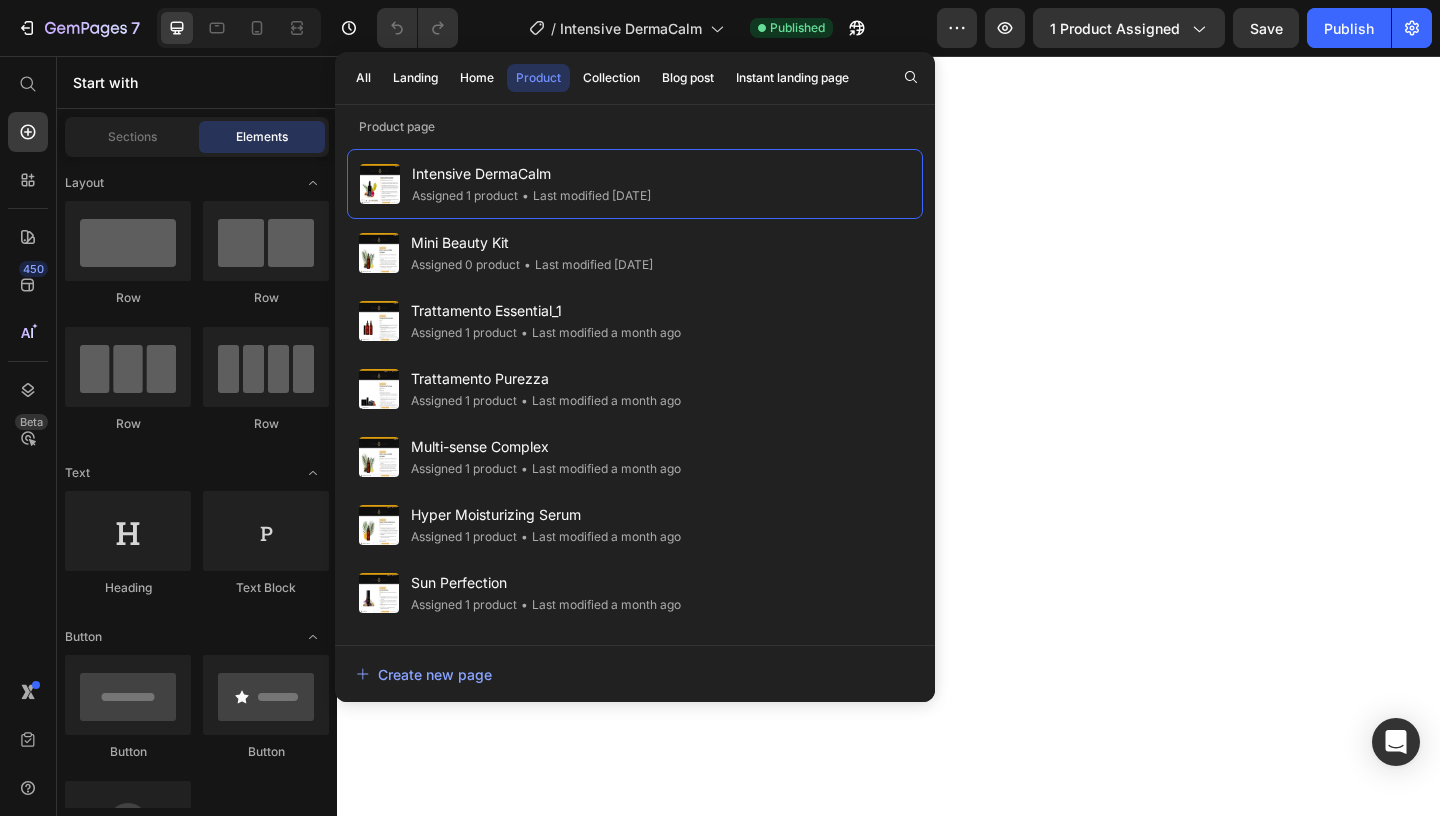 click on "/  Intensive DermaCalm Published" 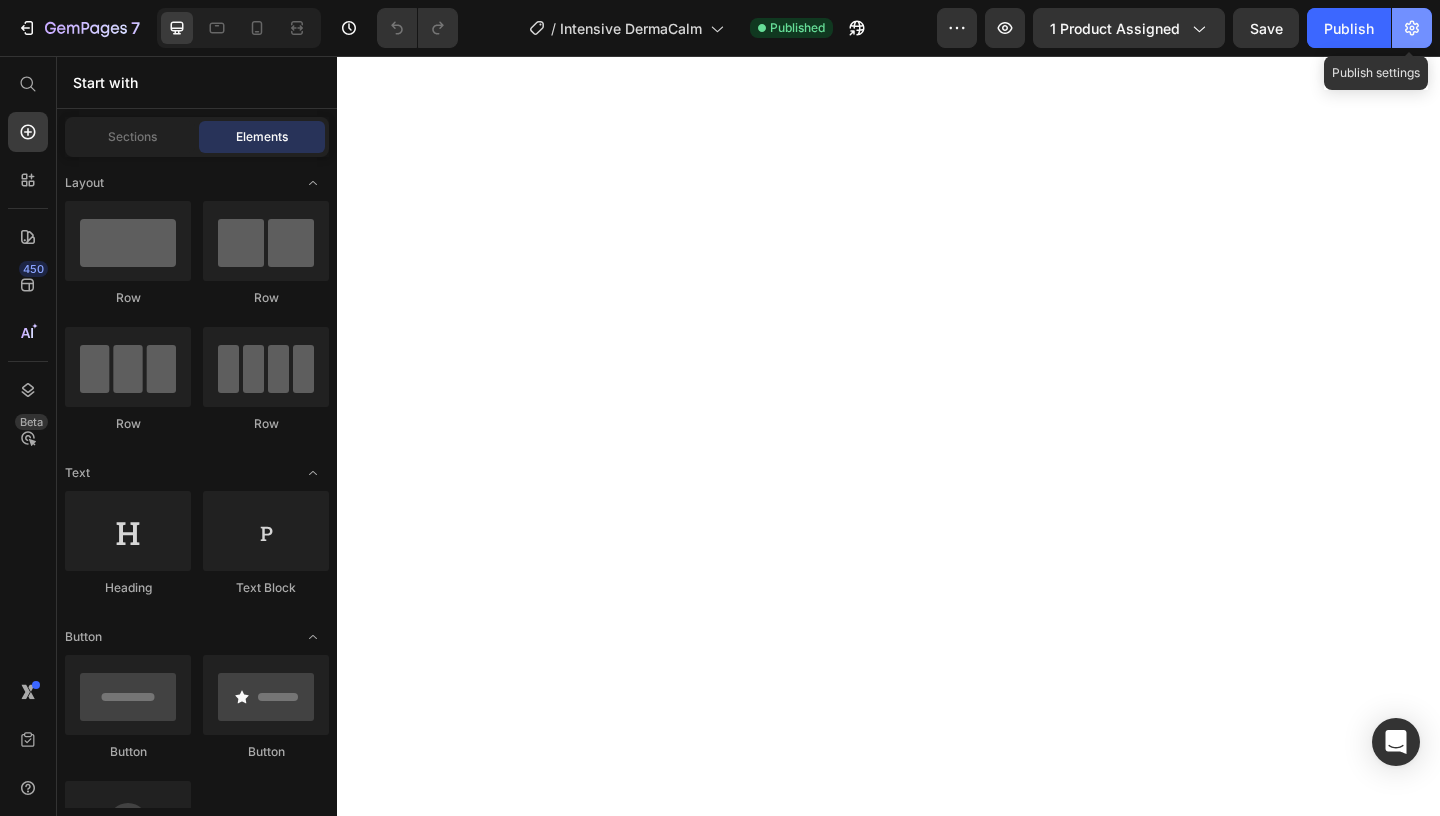 click 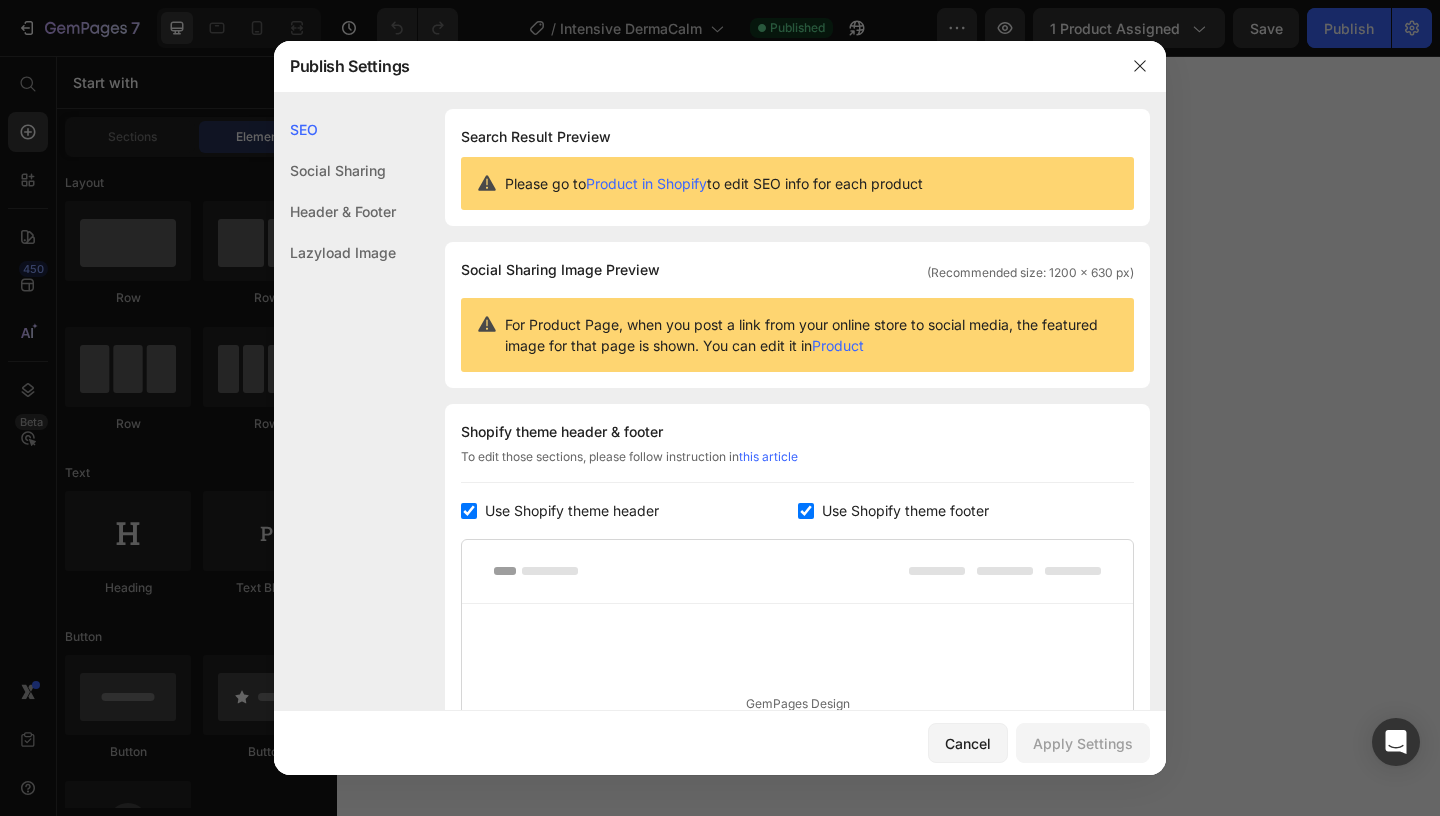 scroll, scrollTop: 323, scrollLeft: 0, axis: vertical 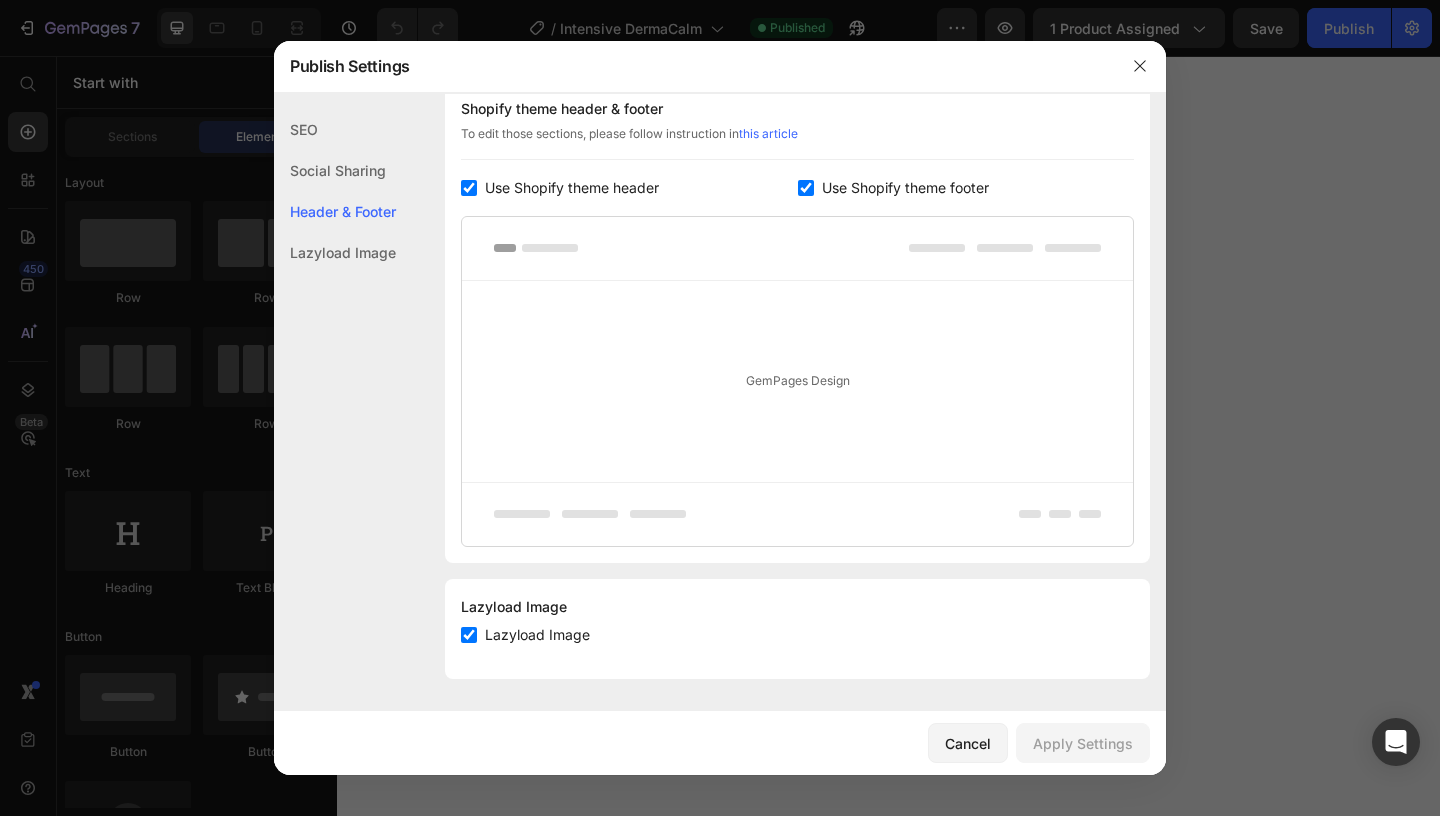 click on "Lazyload Image" 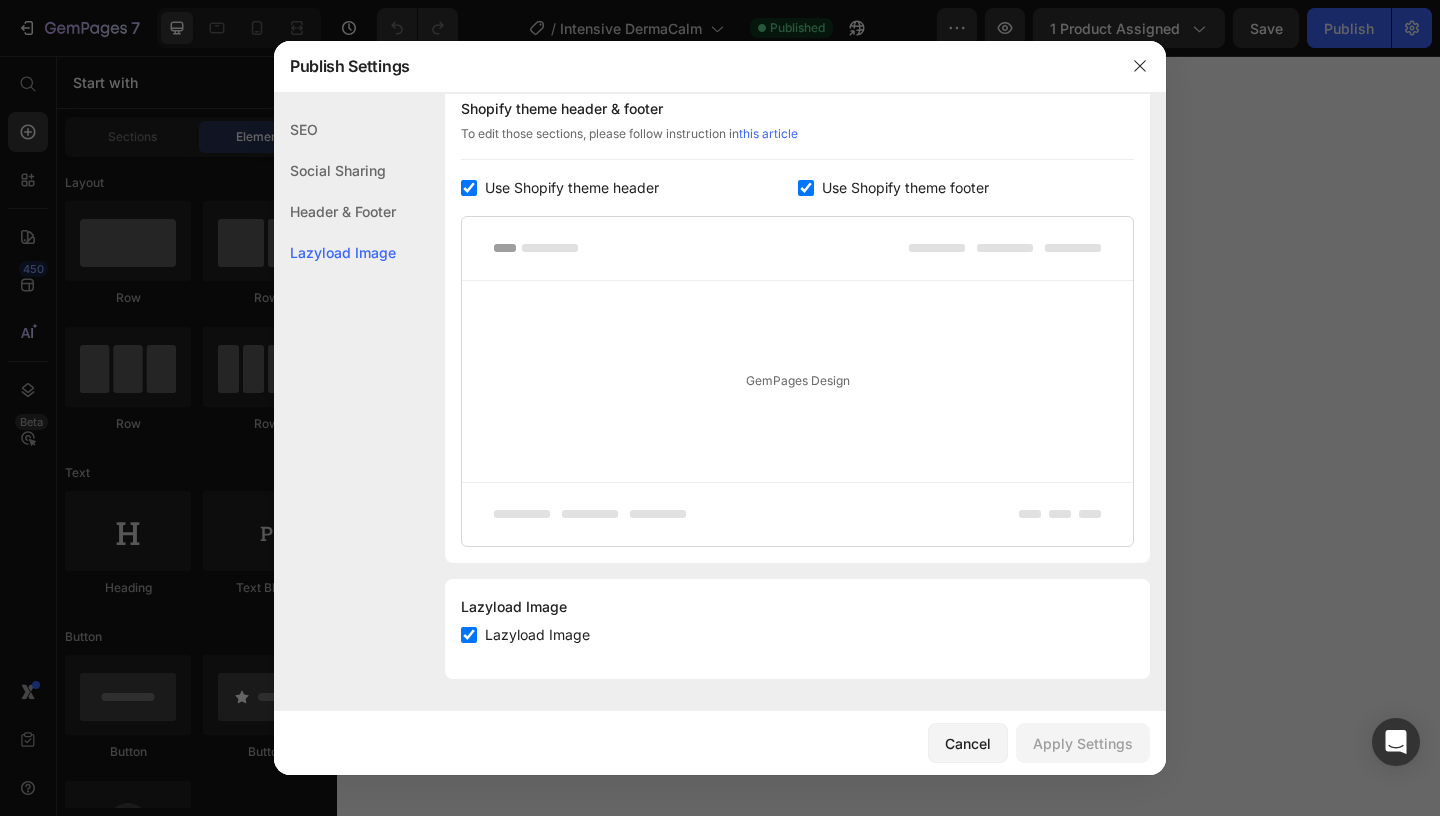 click on "Social Sharing" 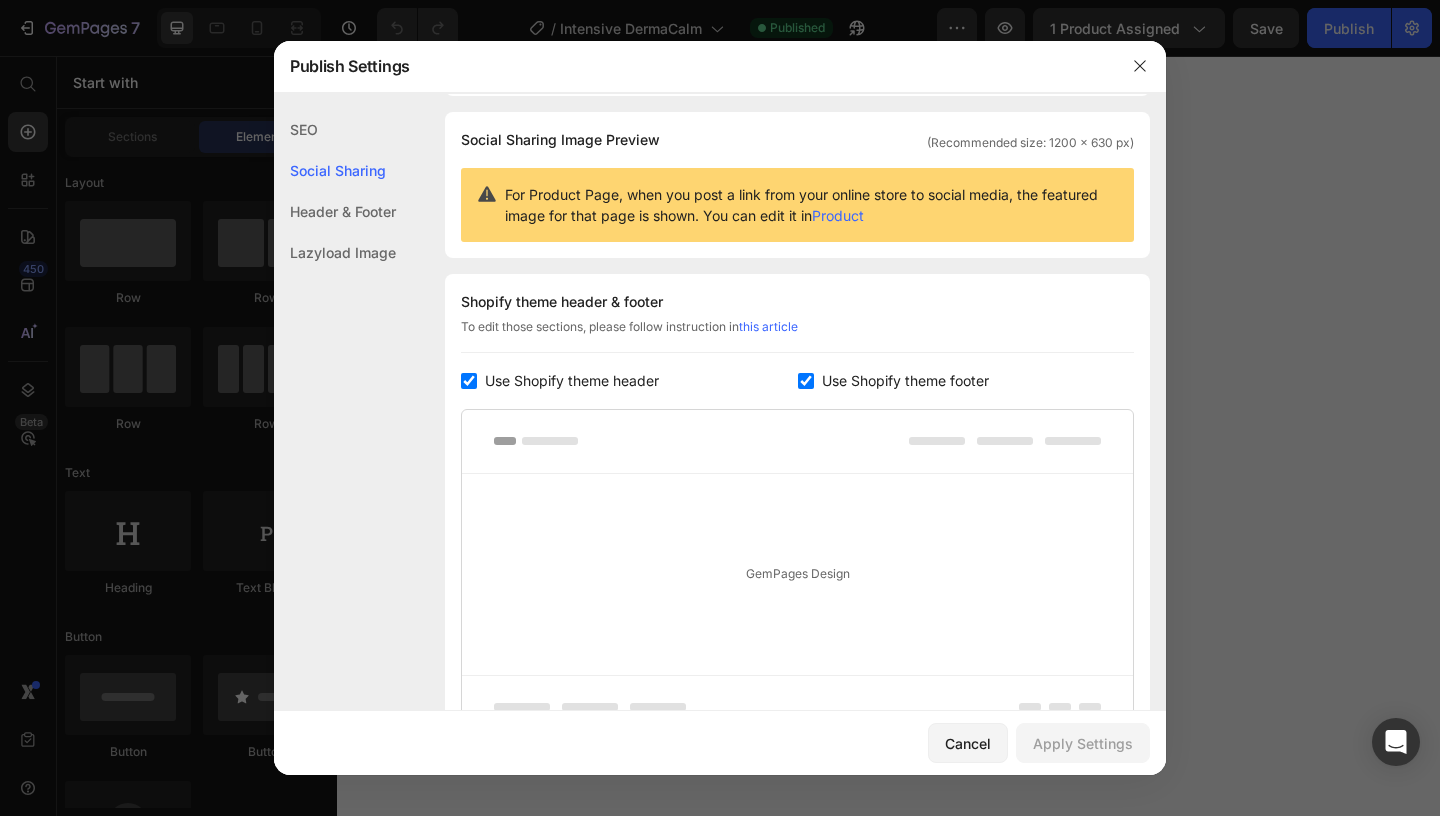 scroll, scrollTop: 129, scrollLeft: 0, axis: vertical 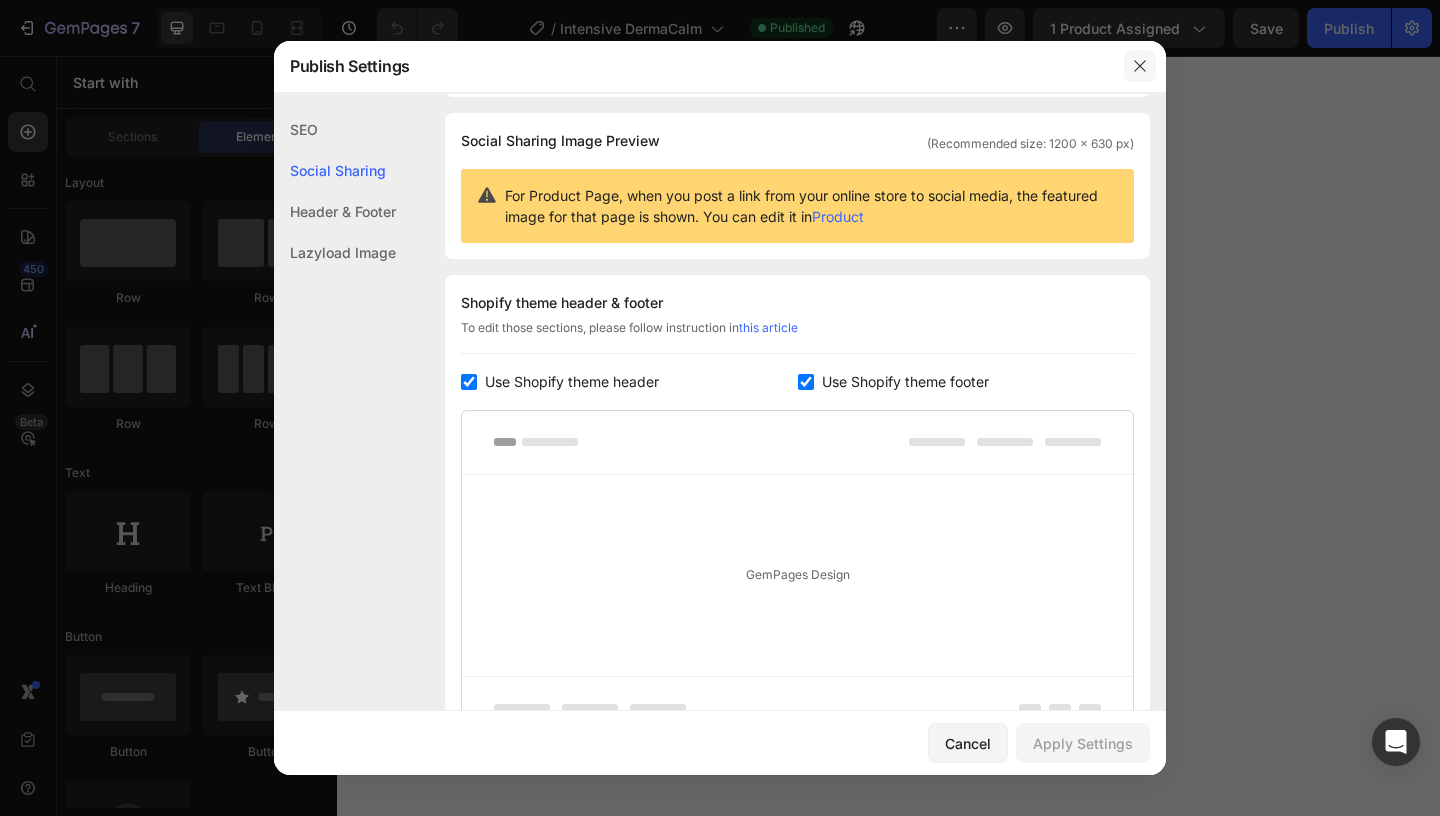 click at bounding box center (1140, 66) 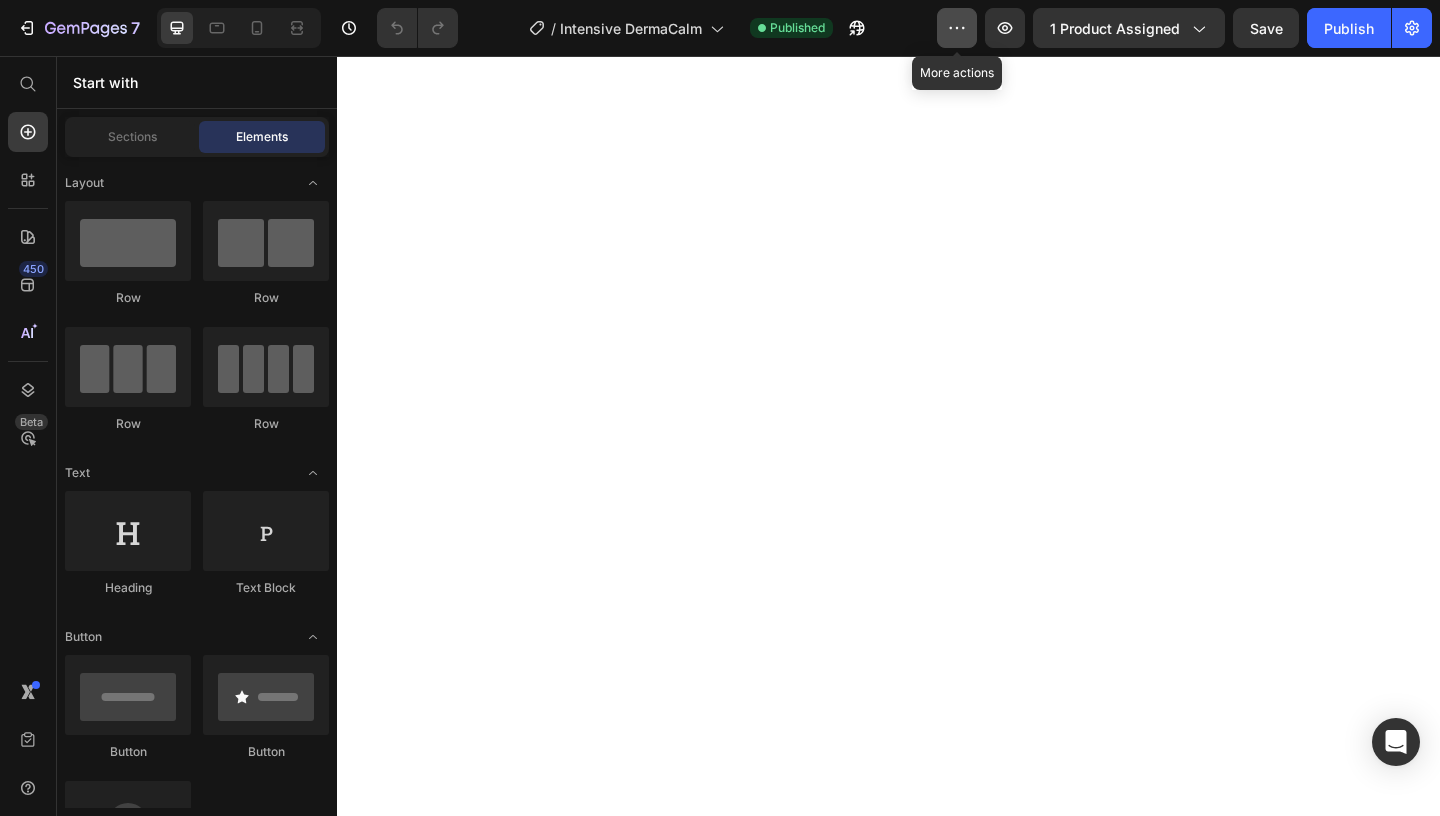 click 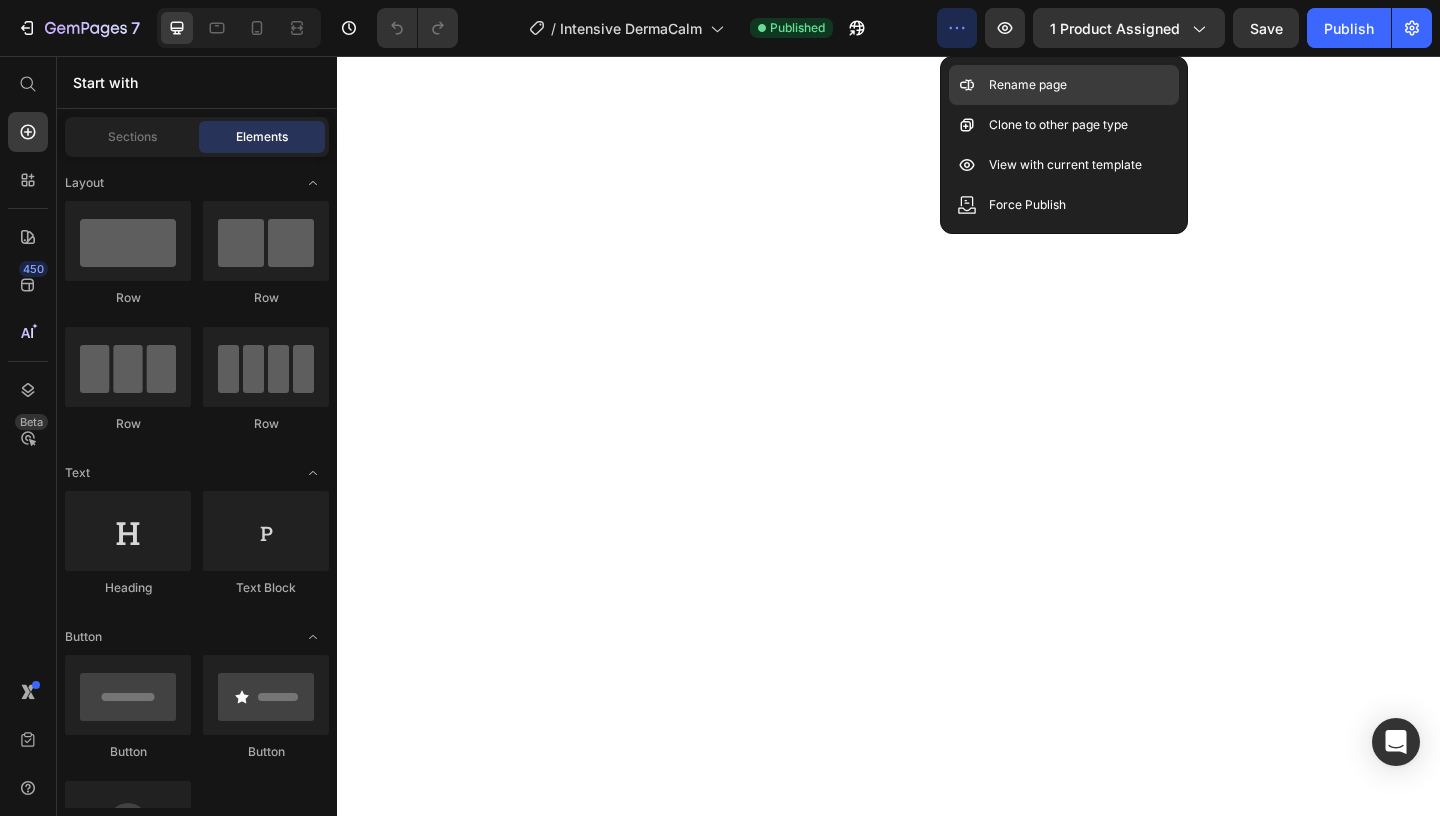 click on "Rename page" at bounding box center [1028, 85] 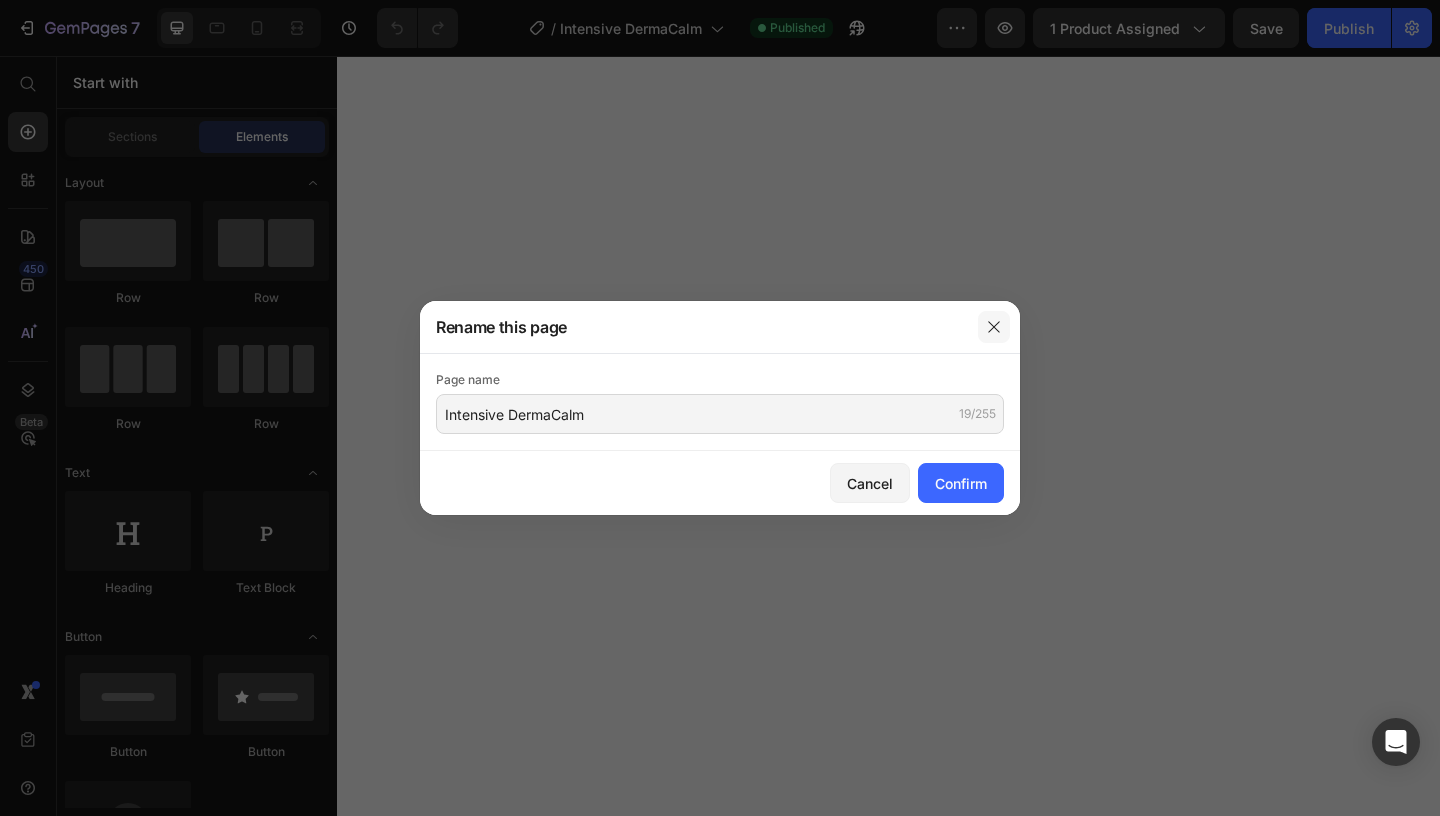 click 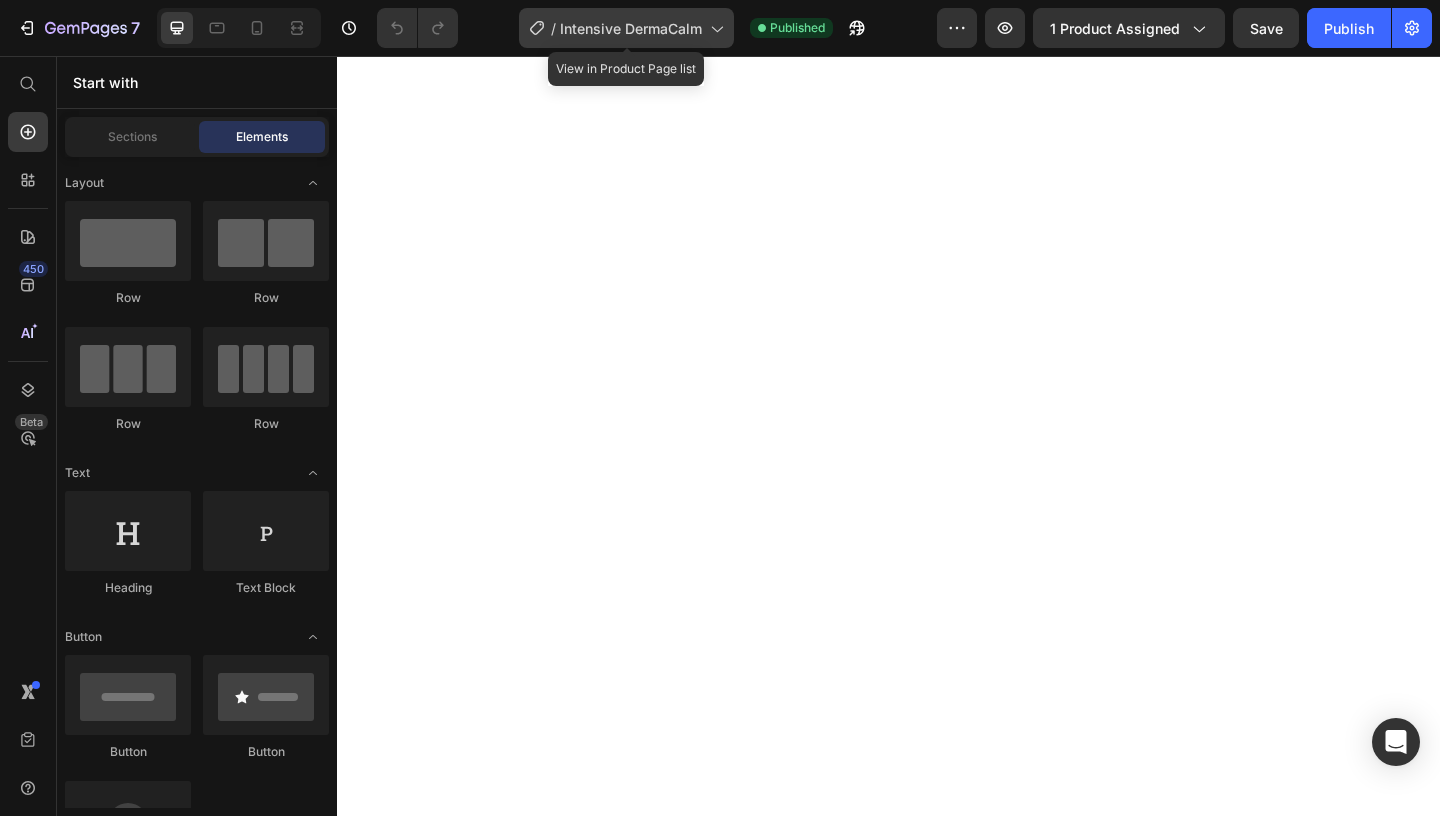 click on "Intensive DermaCalm" at bounding box center [631, 28] 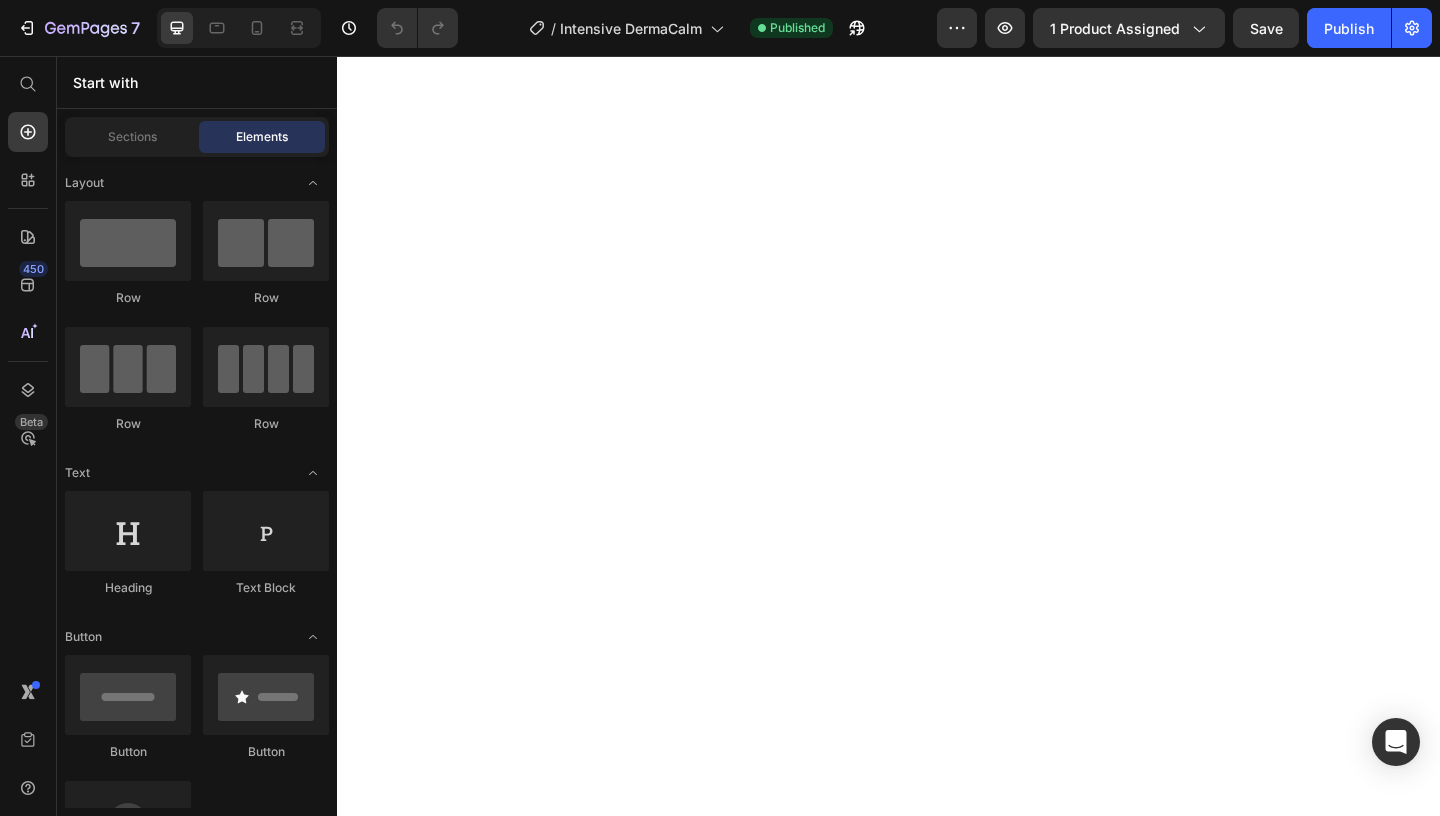 click on "/  Intensive DermaCalm Published" 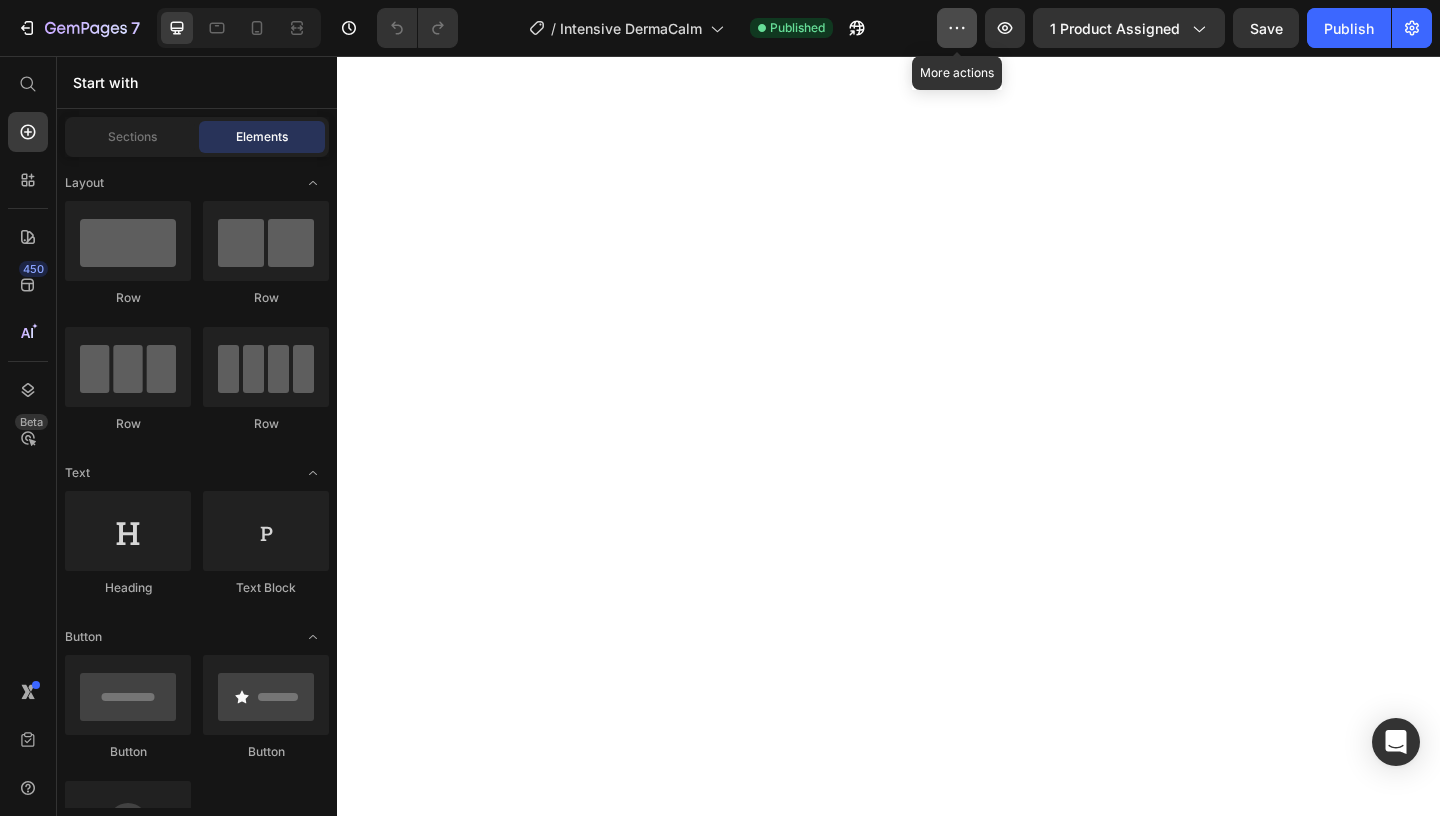 click 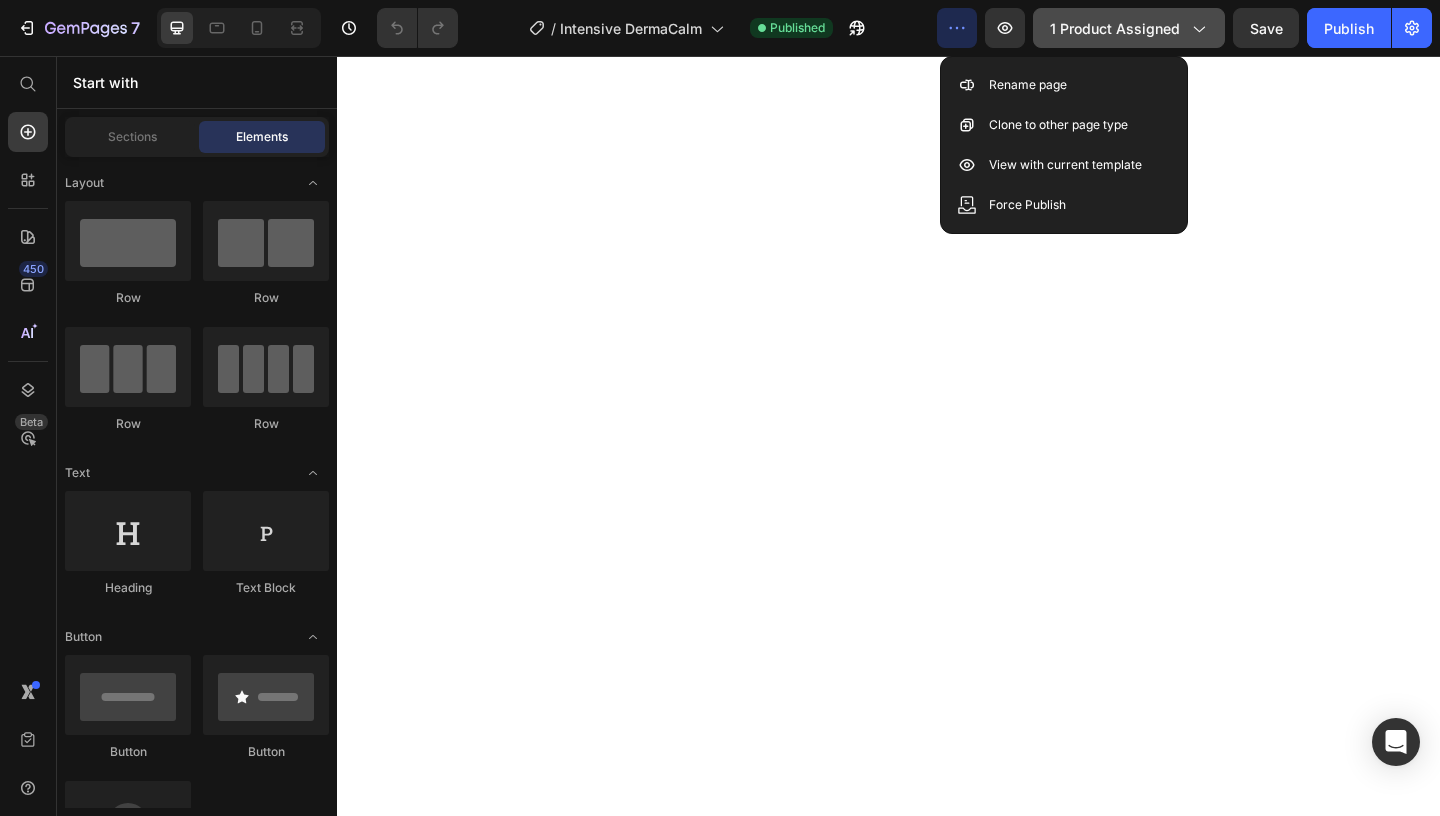 click on "1 product assigned" 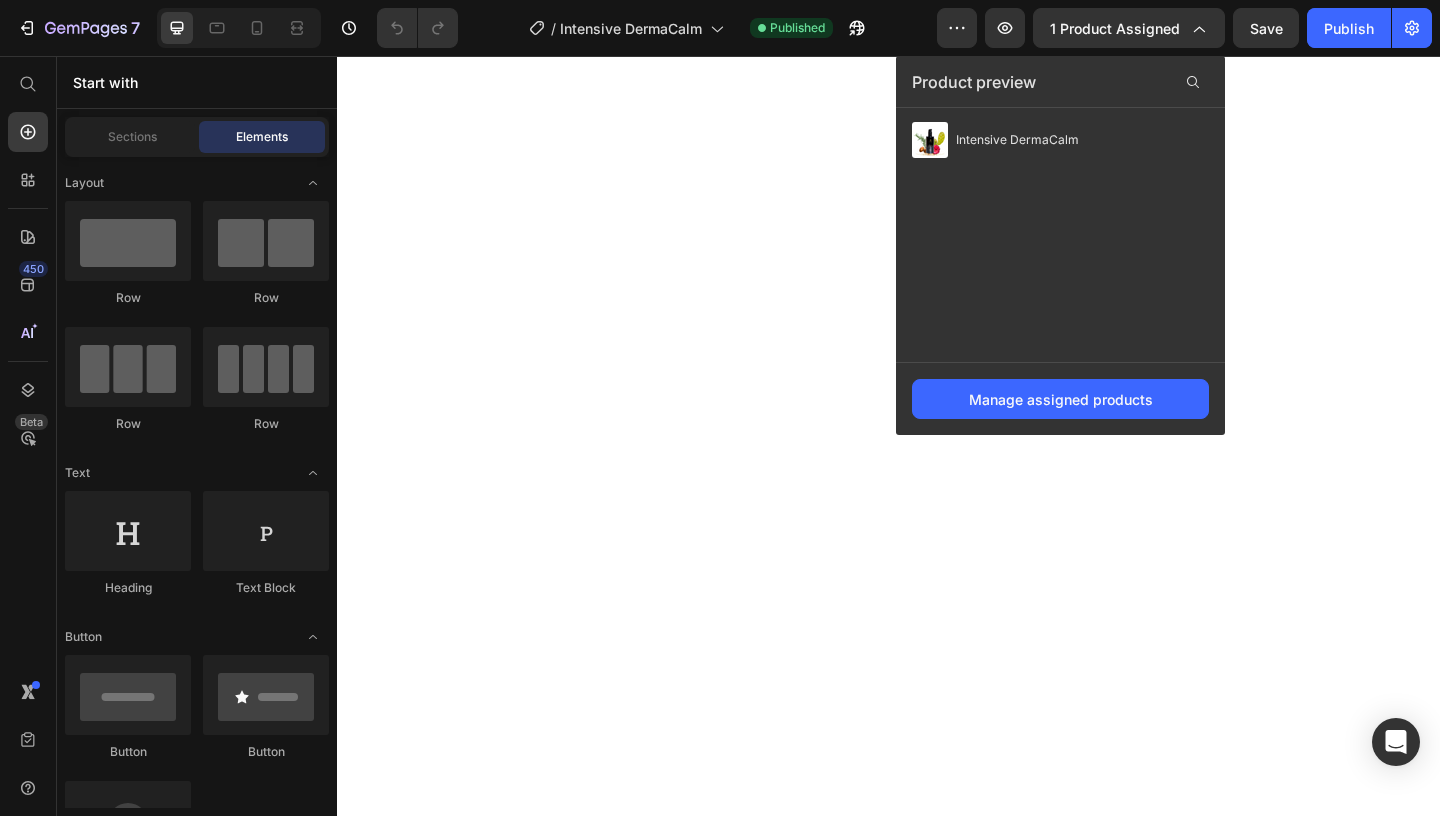 click on "/  Intensive DermaCalm Published" 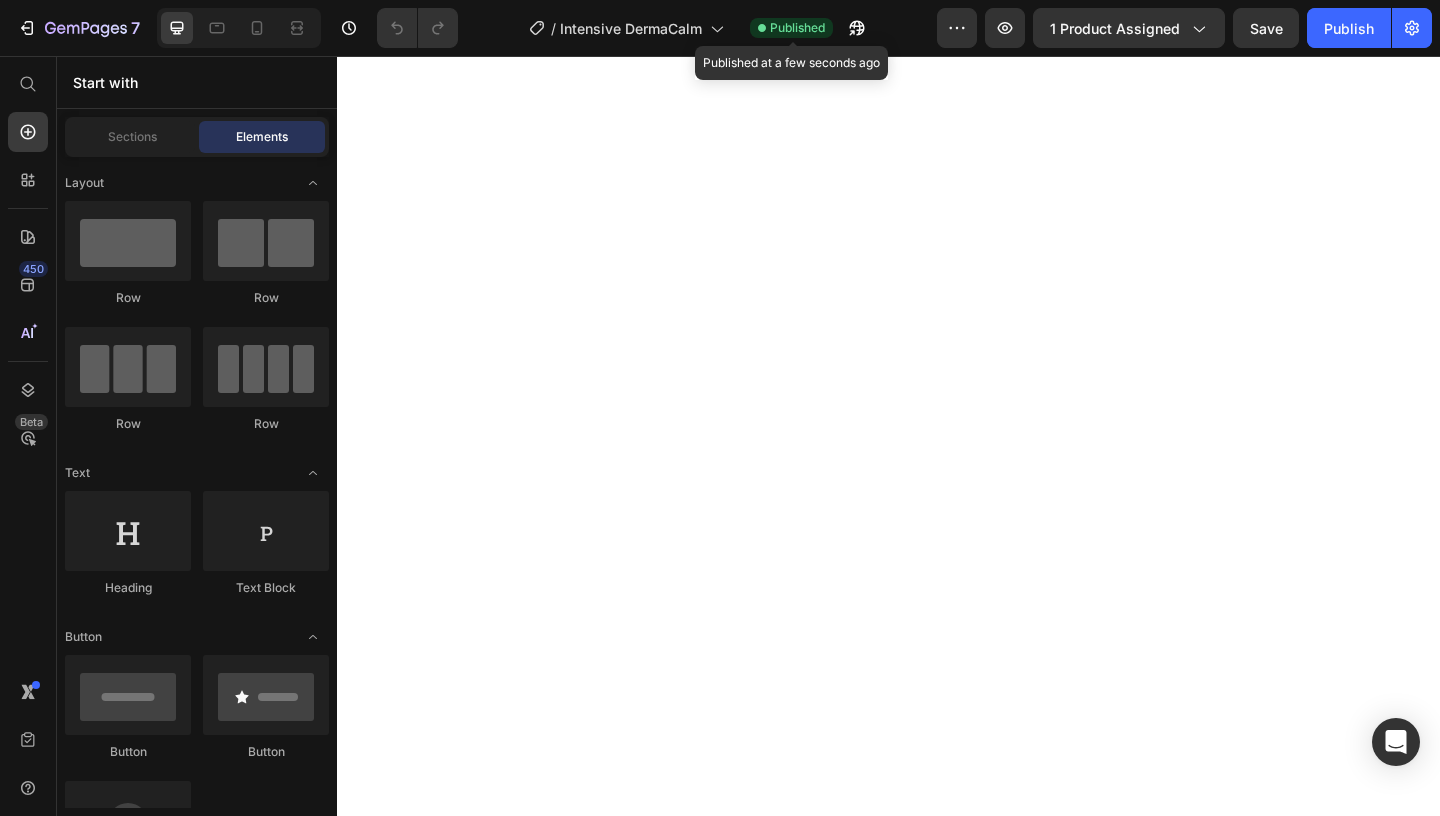 click on "Published" at bounding box center [797, 28] 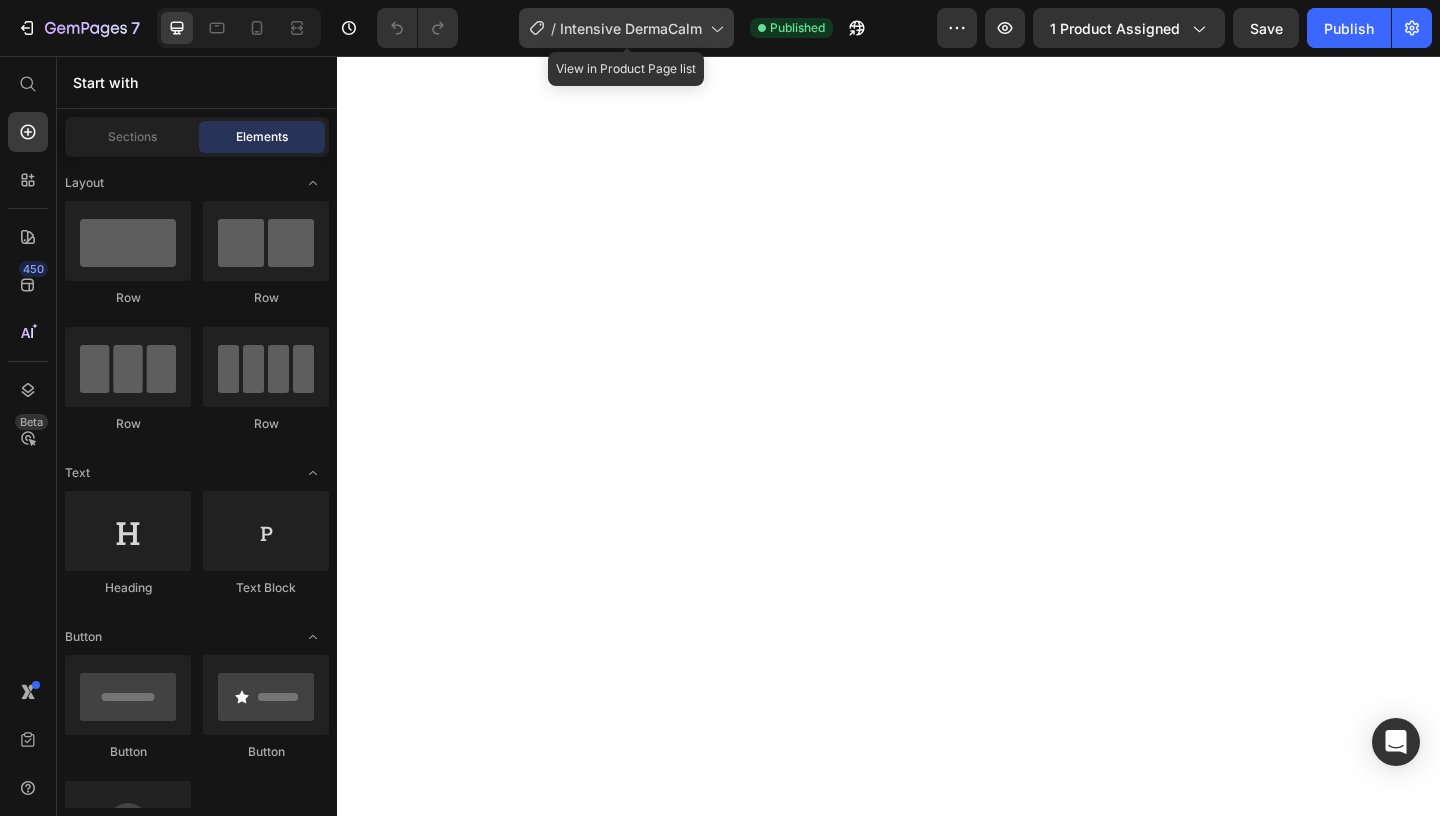 click on "Intensive DermaCalm" at bounding box center (631, 28) 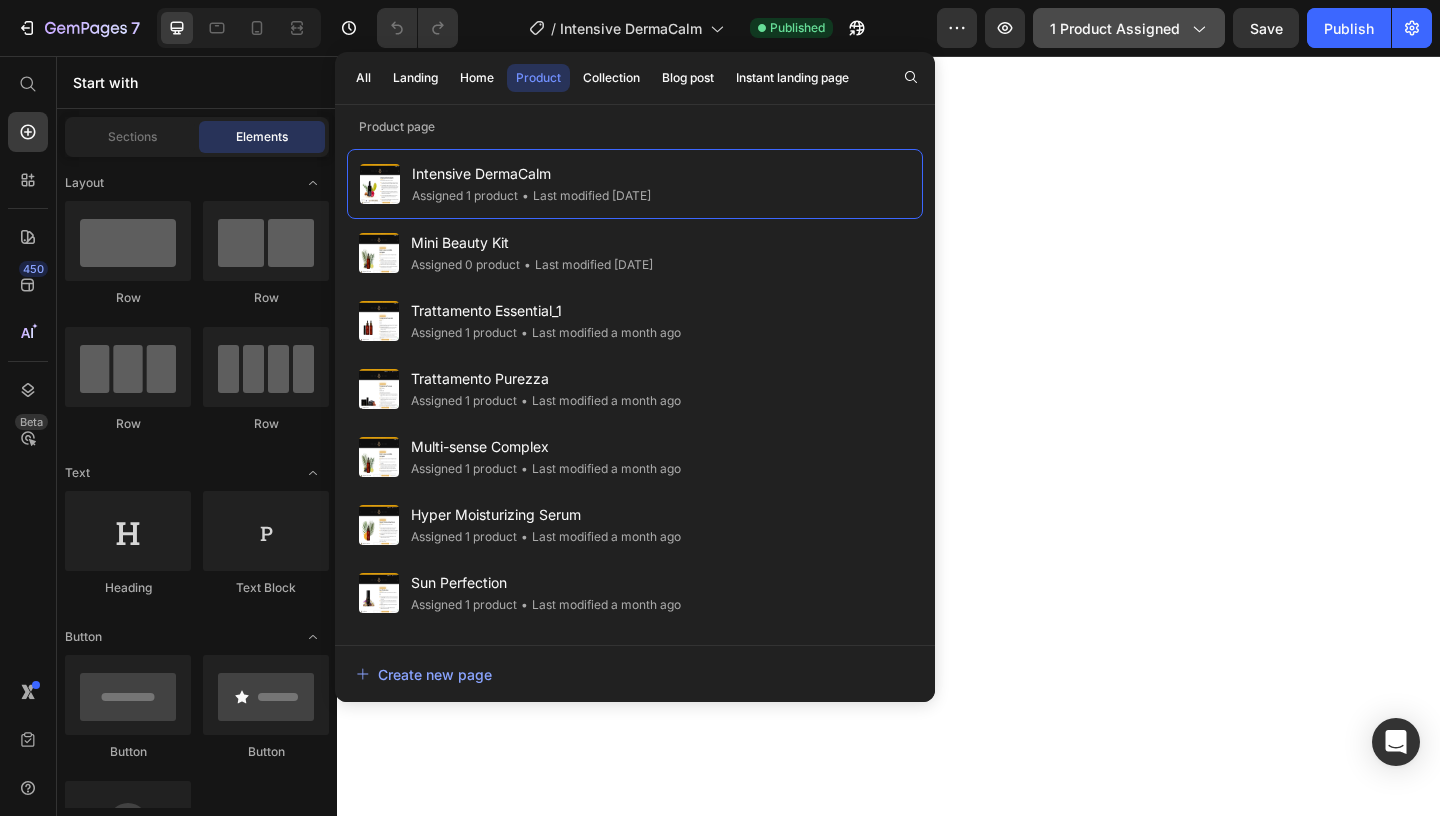 click on "1 product assigned" at bounding box center (1129, 28) 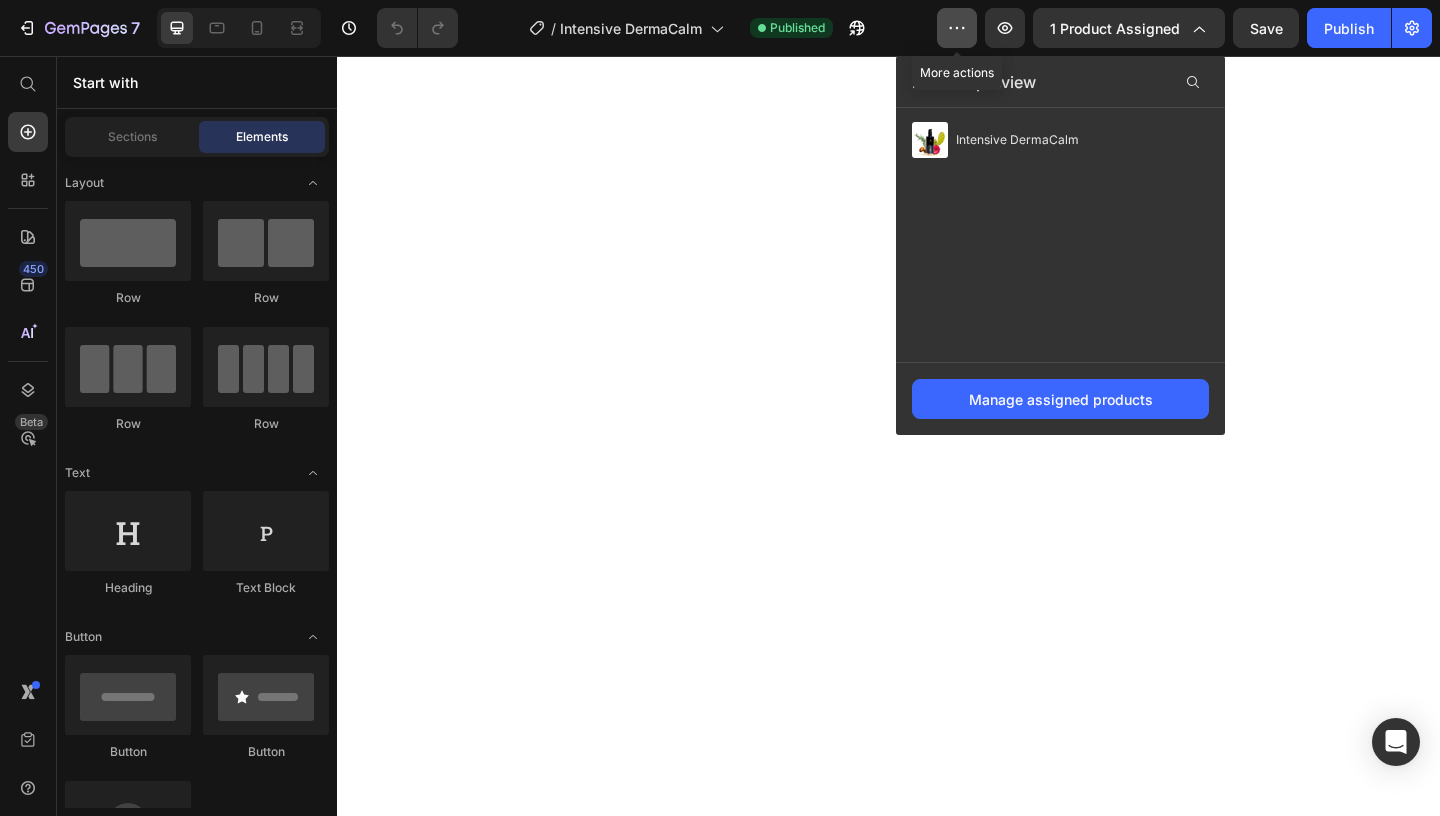 click 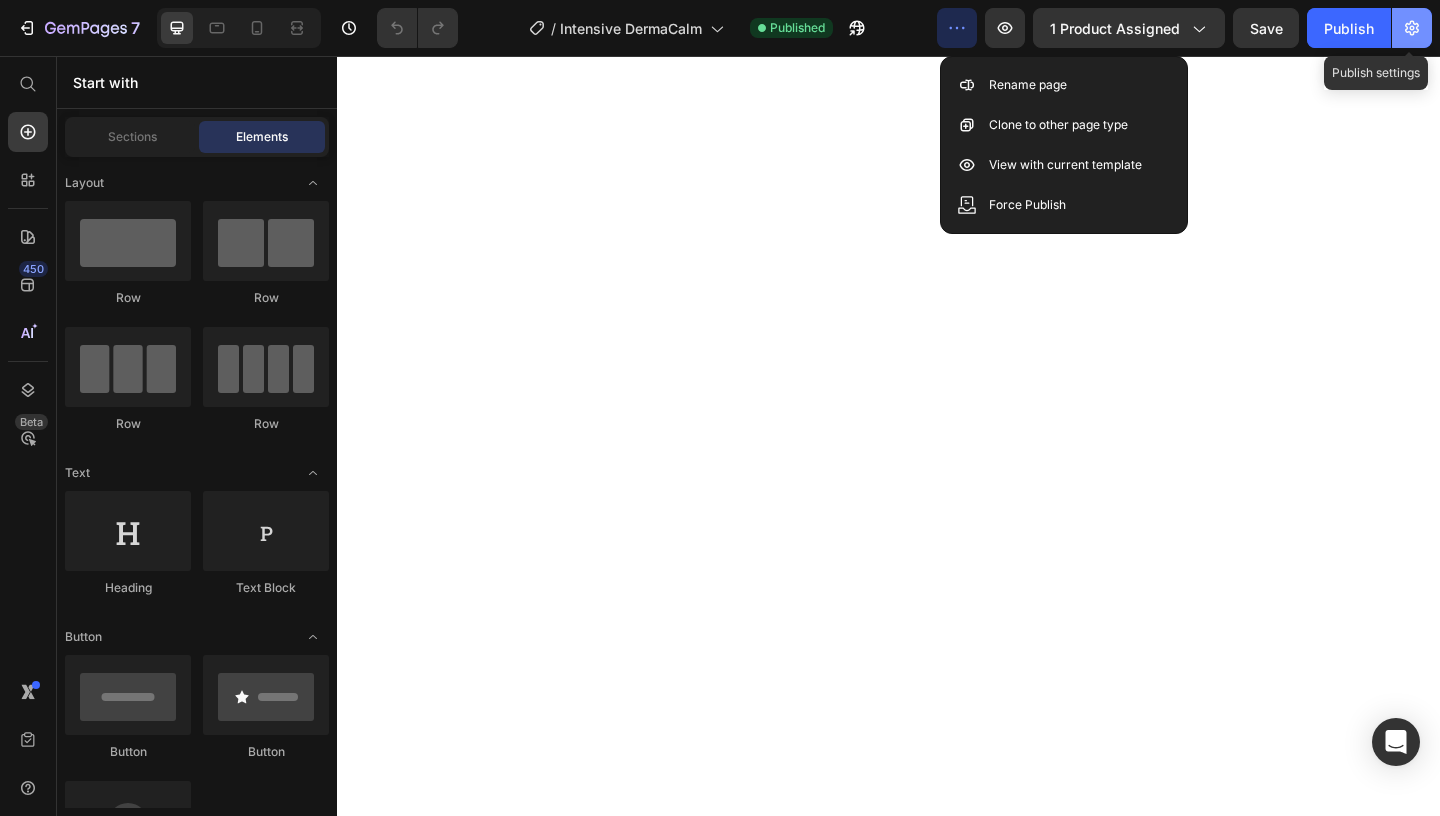 click 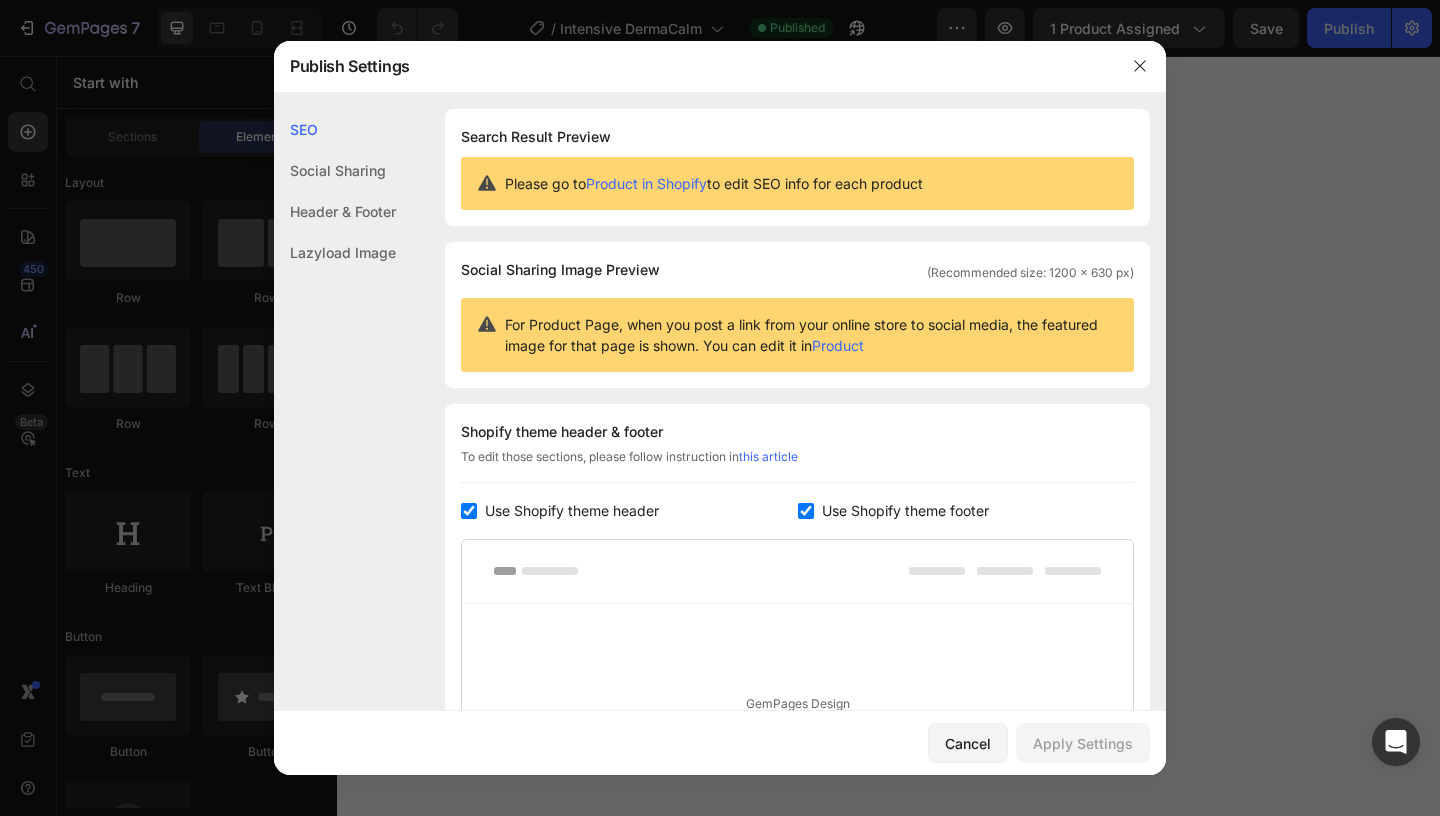 click on "Social Sharing" 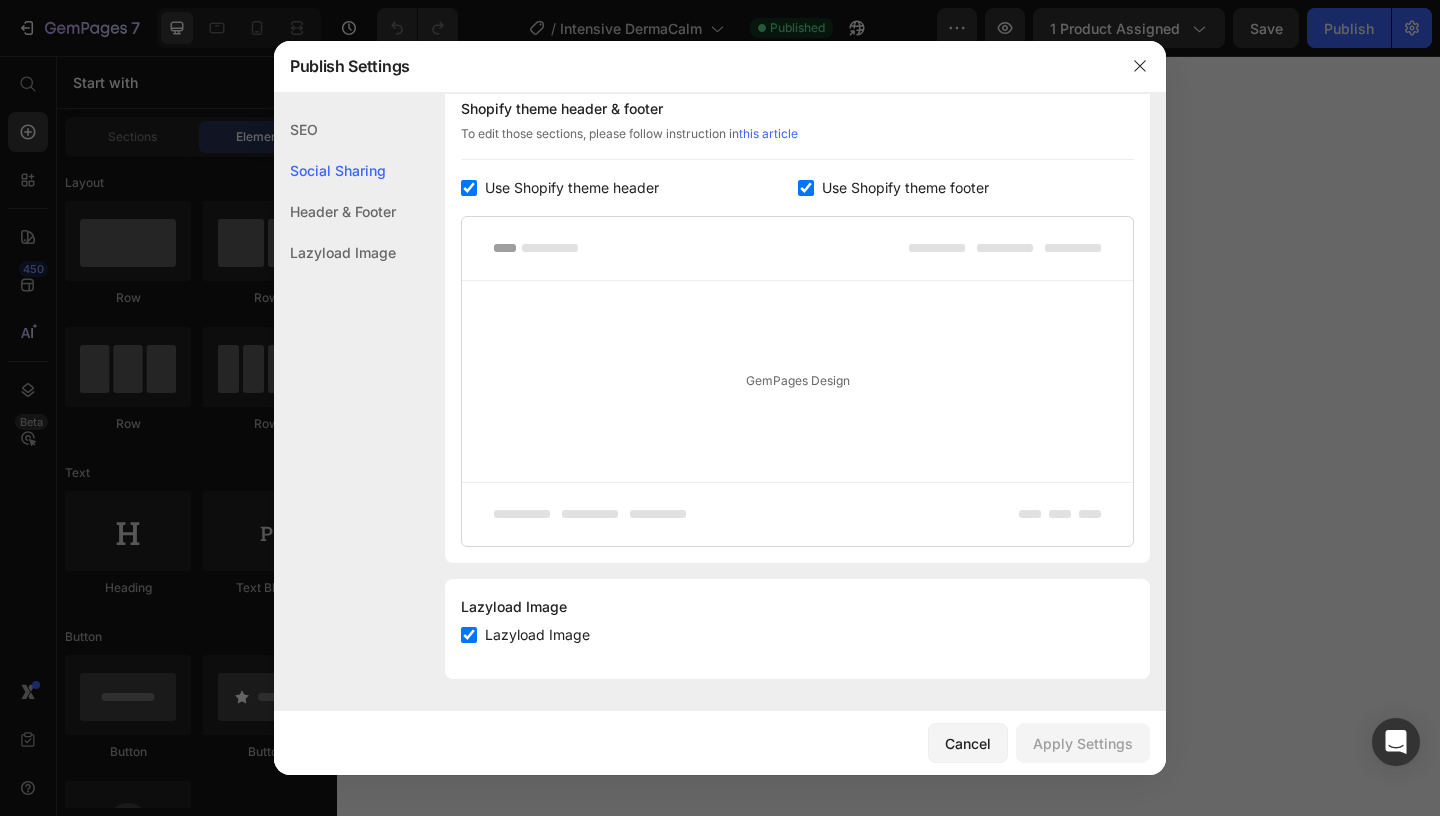 scroll, scrollTop: 0, scrollLeft: 0, axis: both 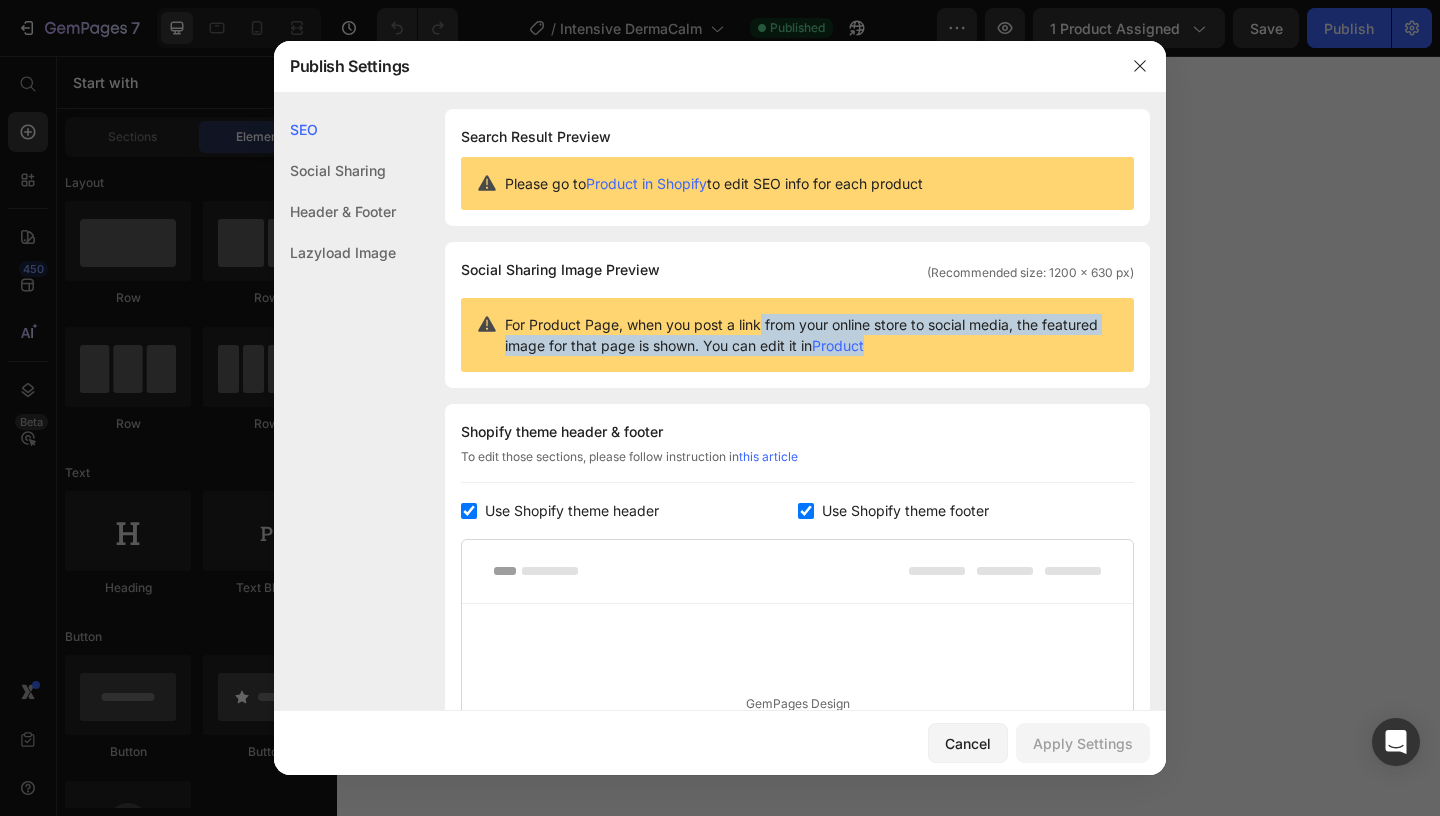 drag, startPoint x: 764, startPoint y: 322, endPoint x: 997, endPoint y: 354, distance: 235.18716 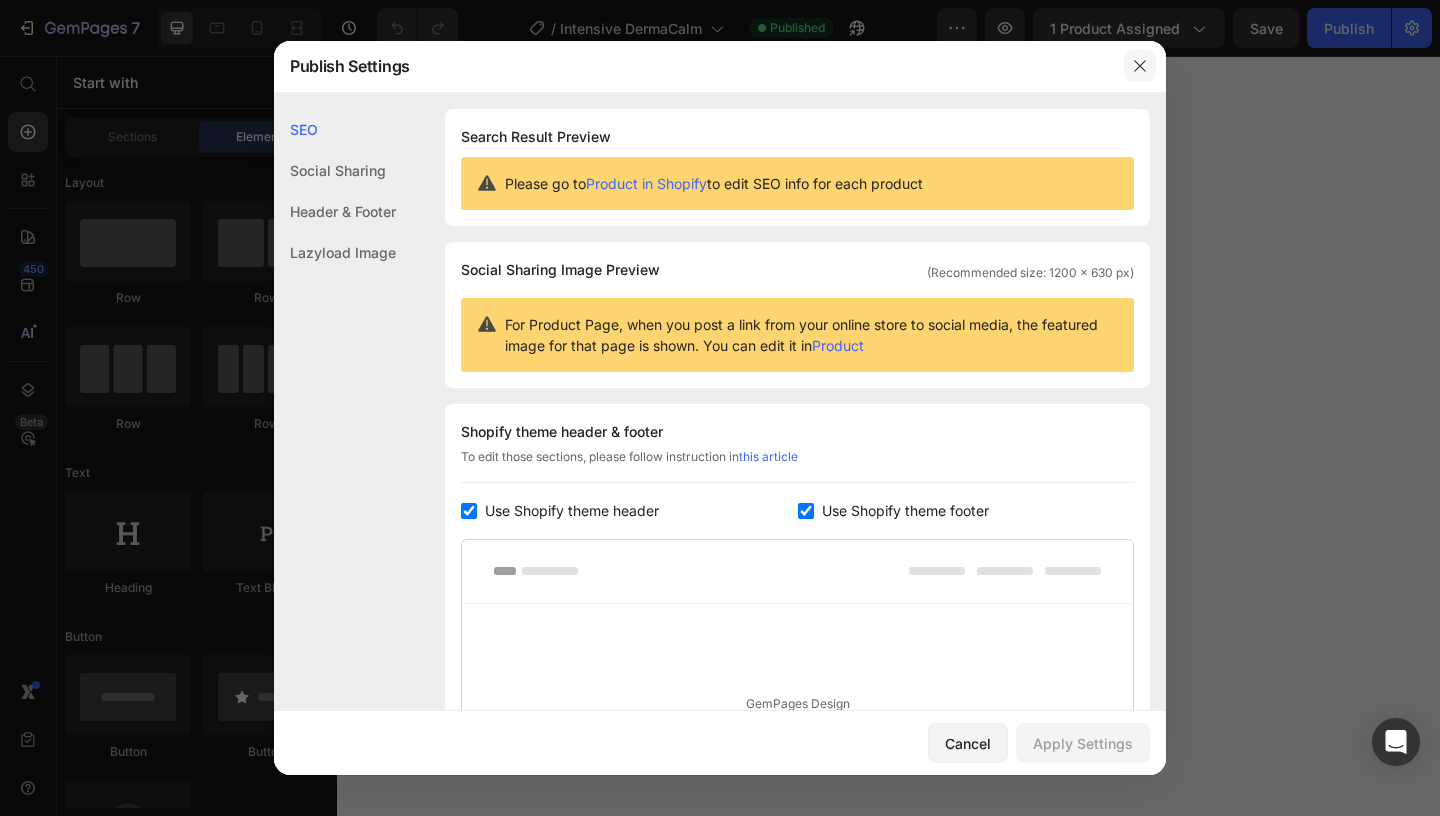 click 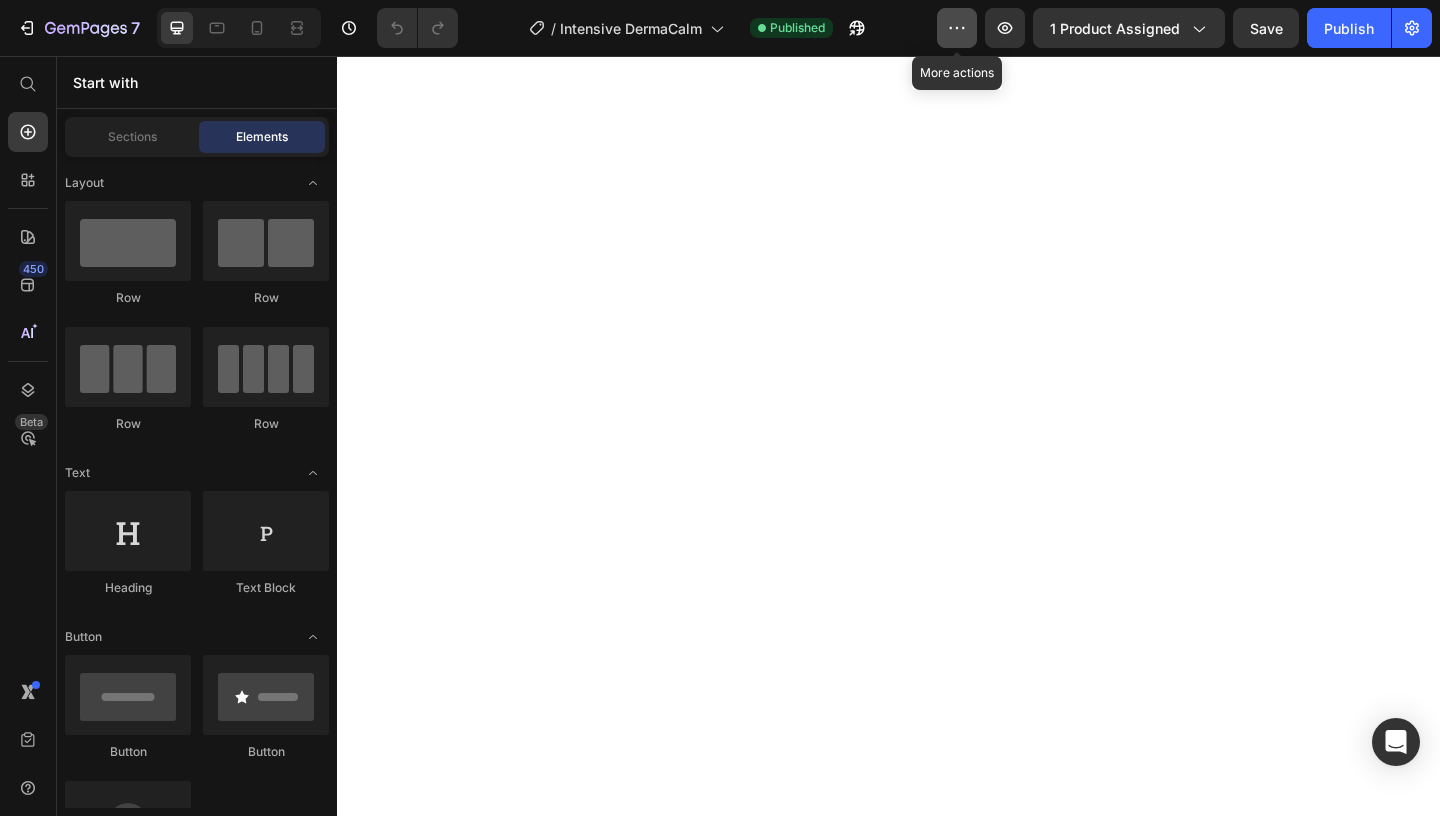 click 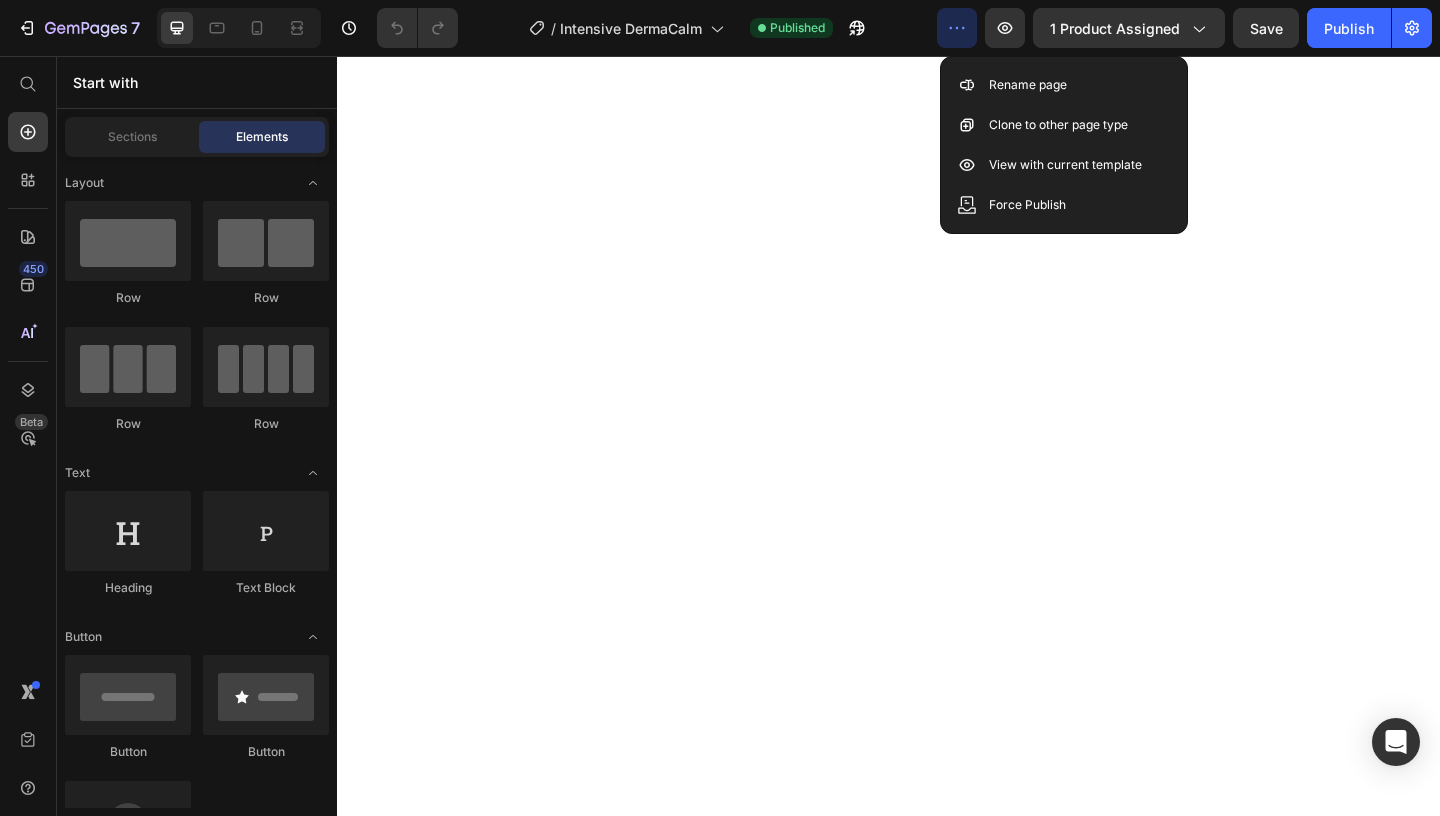 type 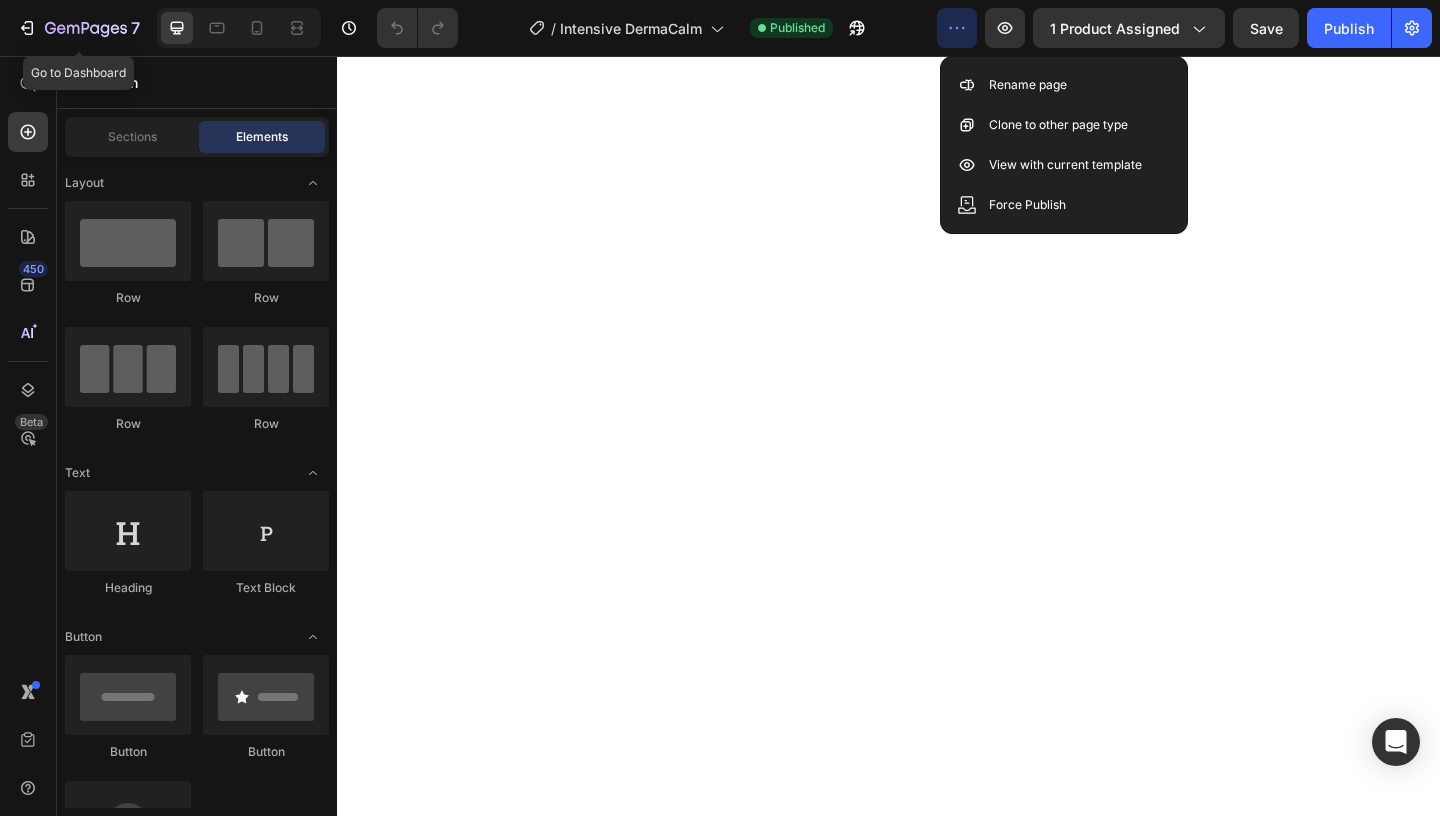 click 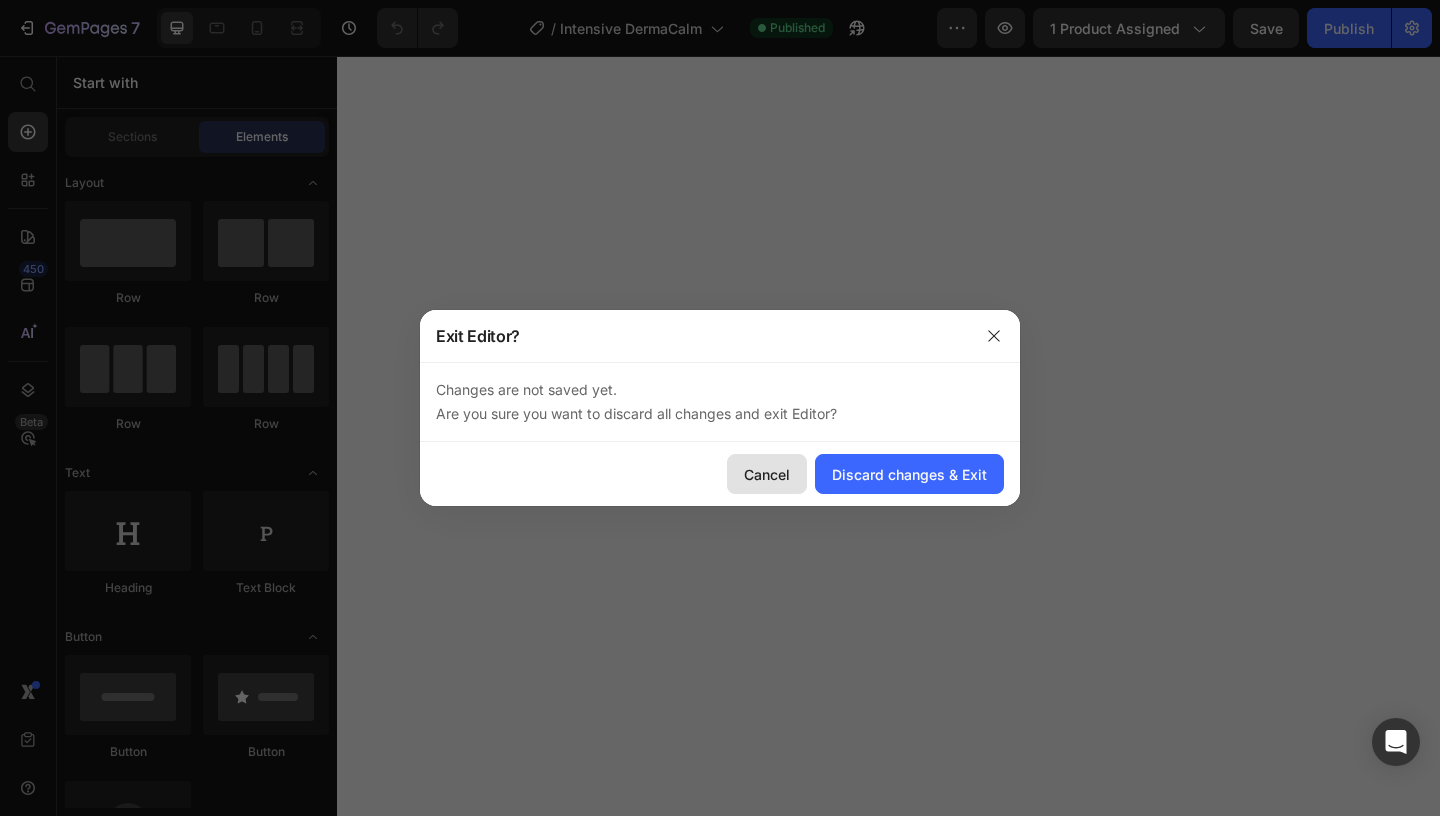 click on "Cancel" 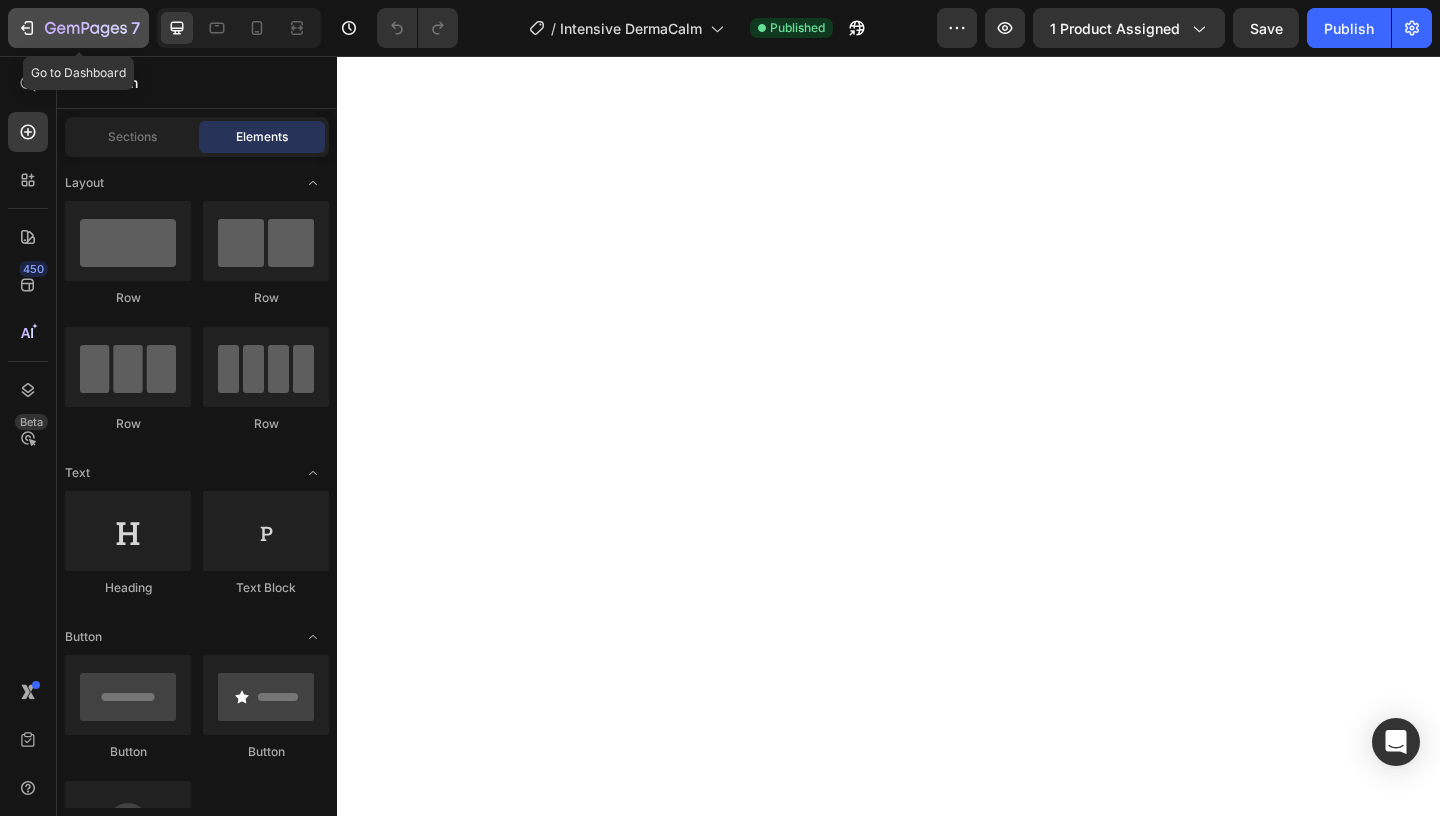 click on "7" at bounding box center (78, 28) 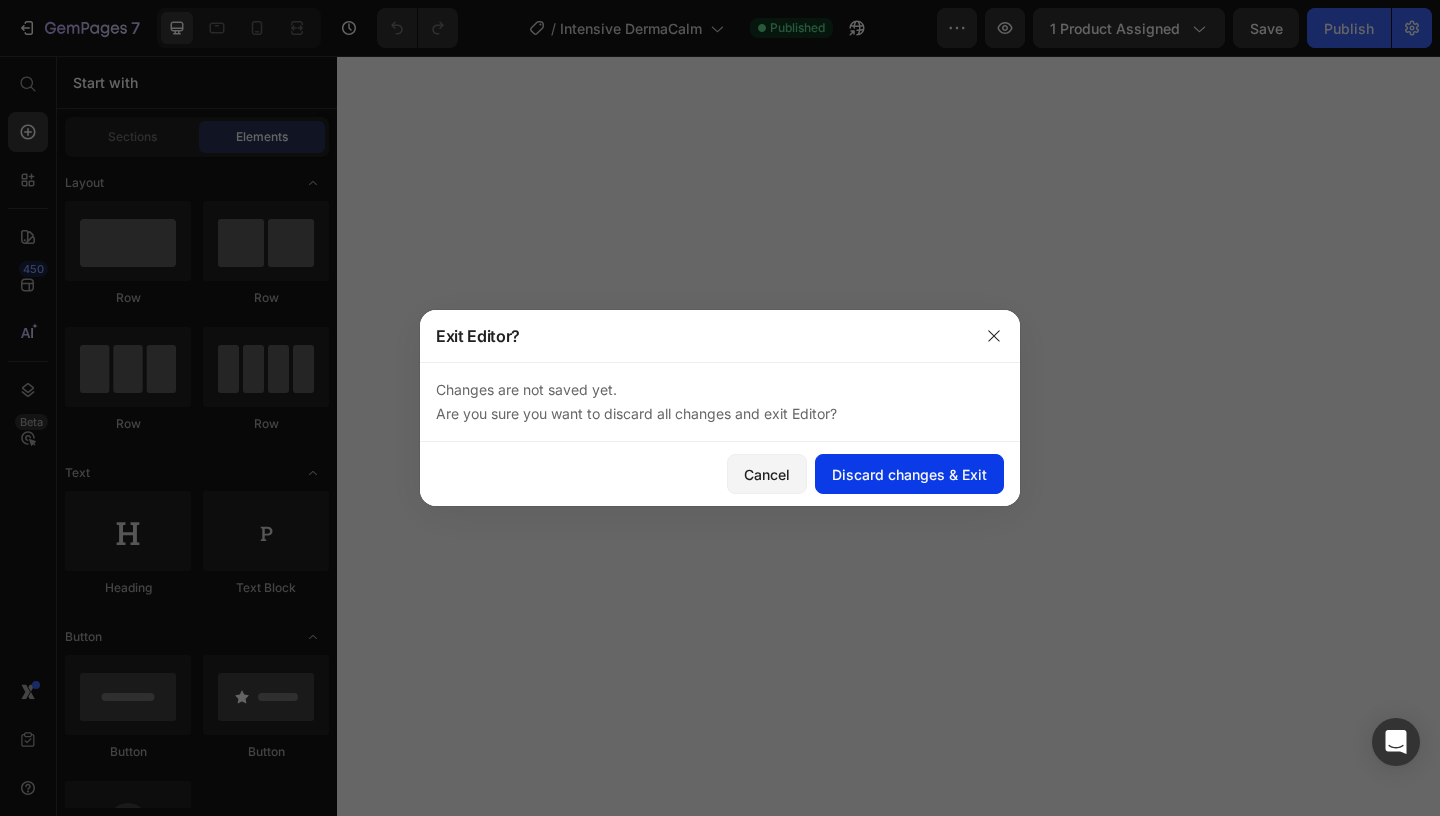 click on "Discard changes & Exit" at bounding box center (909, 474) 